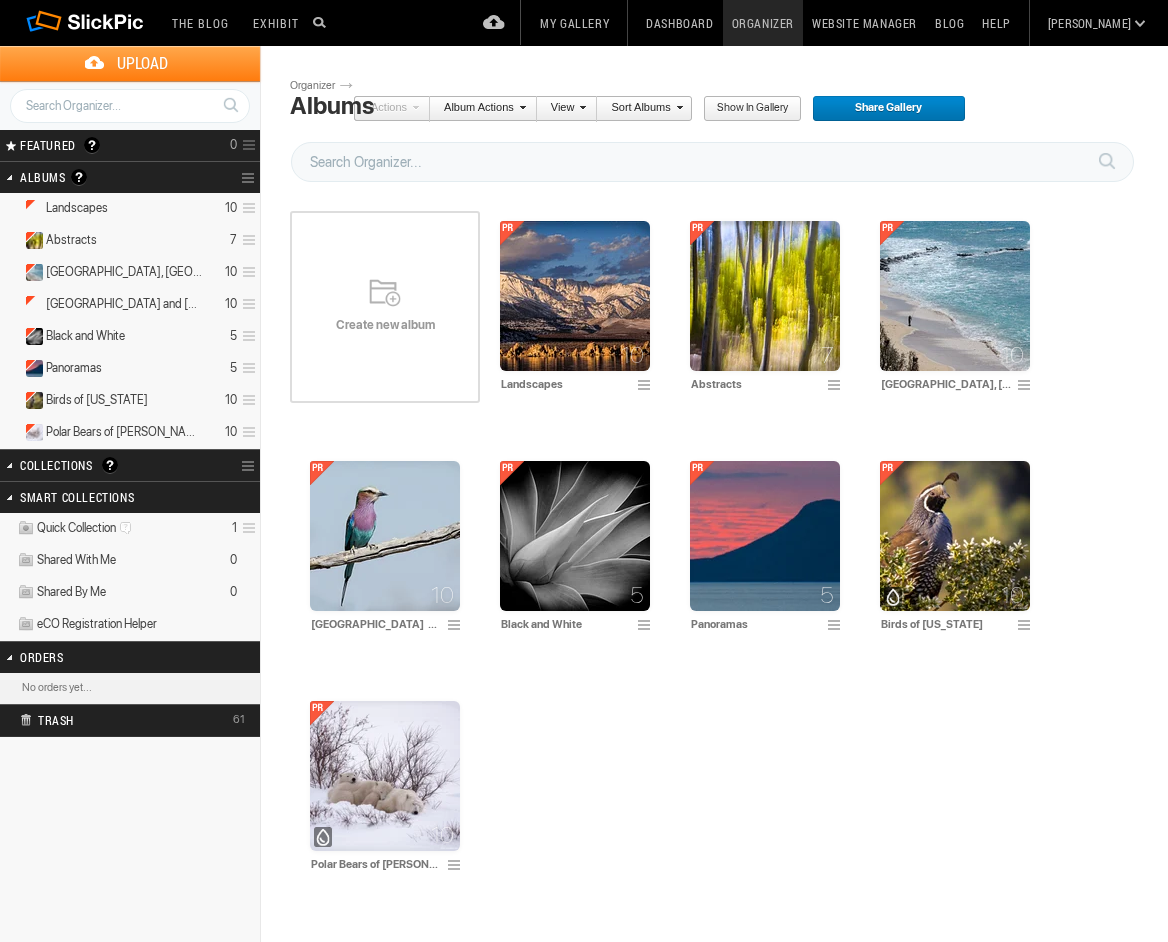scroll, scrollTop: 0, scrollLeft: 0, axis: both 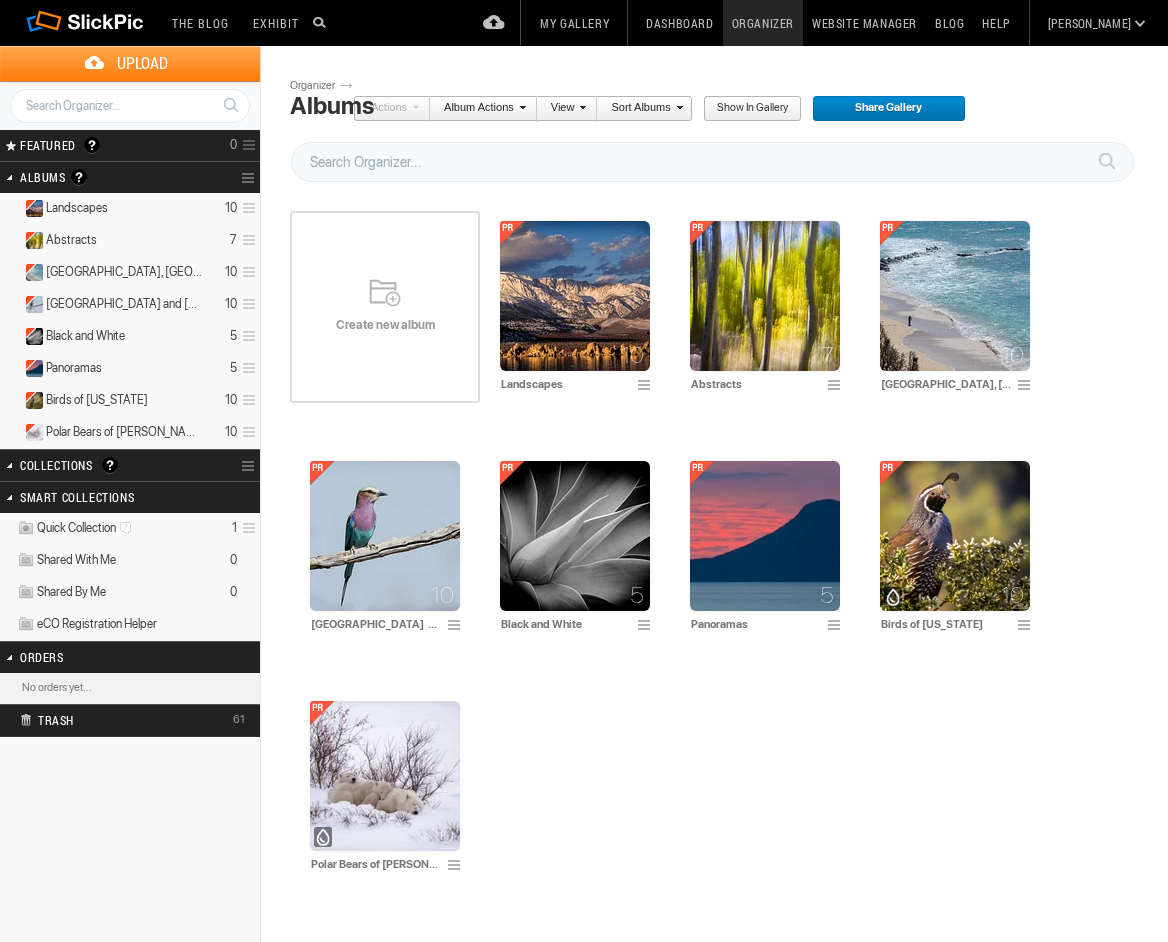 click on "Create new album" at bounding box center (385, 325) 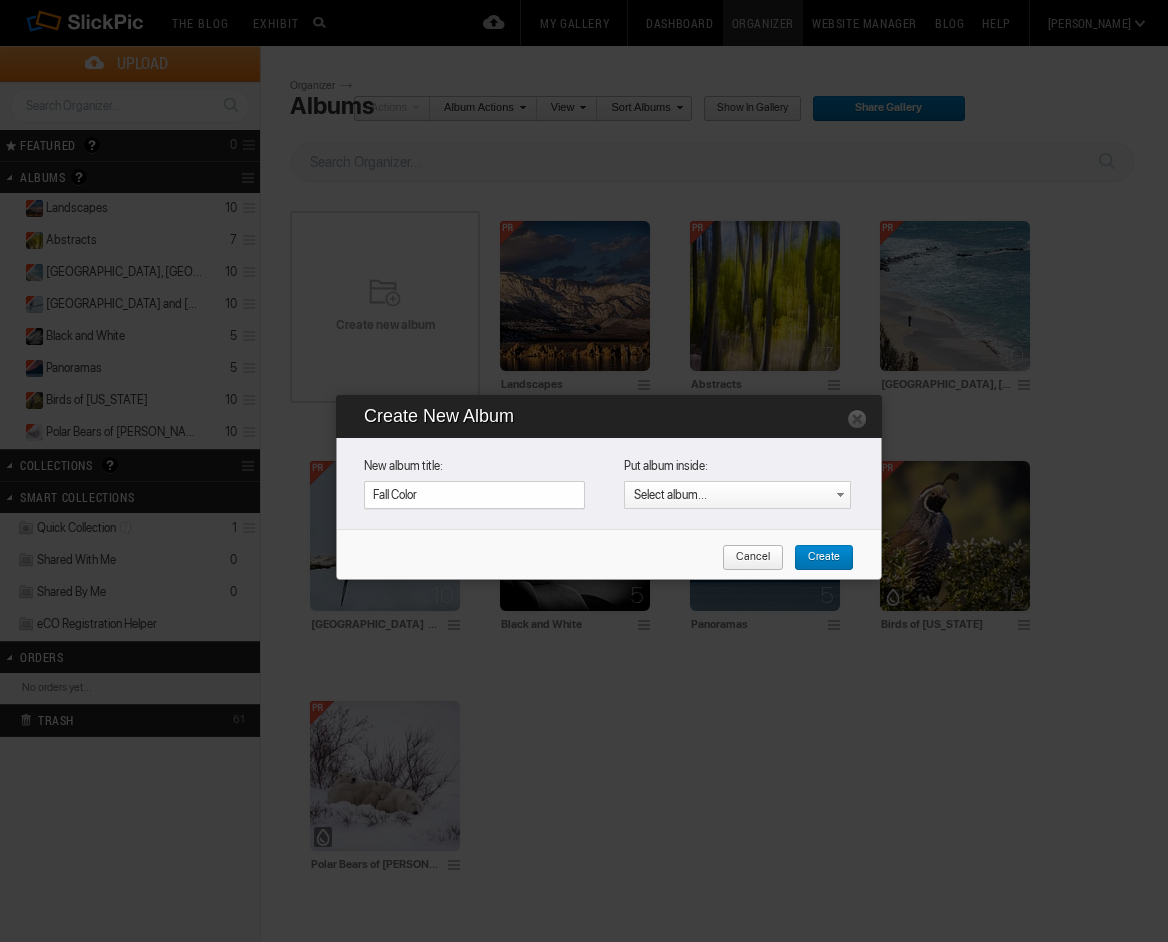 type on "Fall Color" 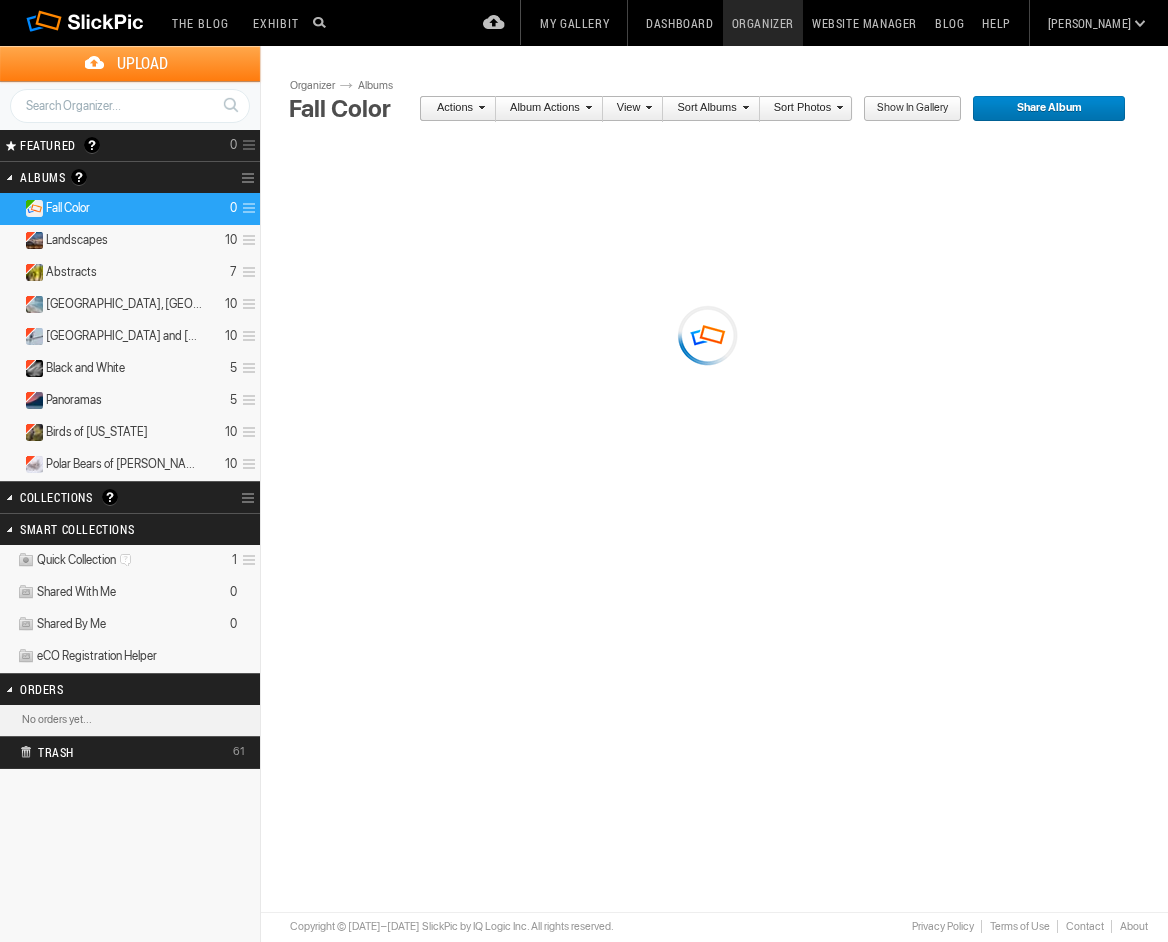 scroll, scrollTop: 0, scrollLeft: 0, axis: both 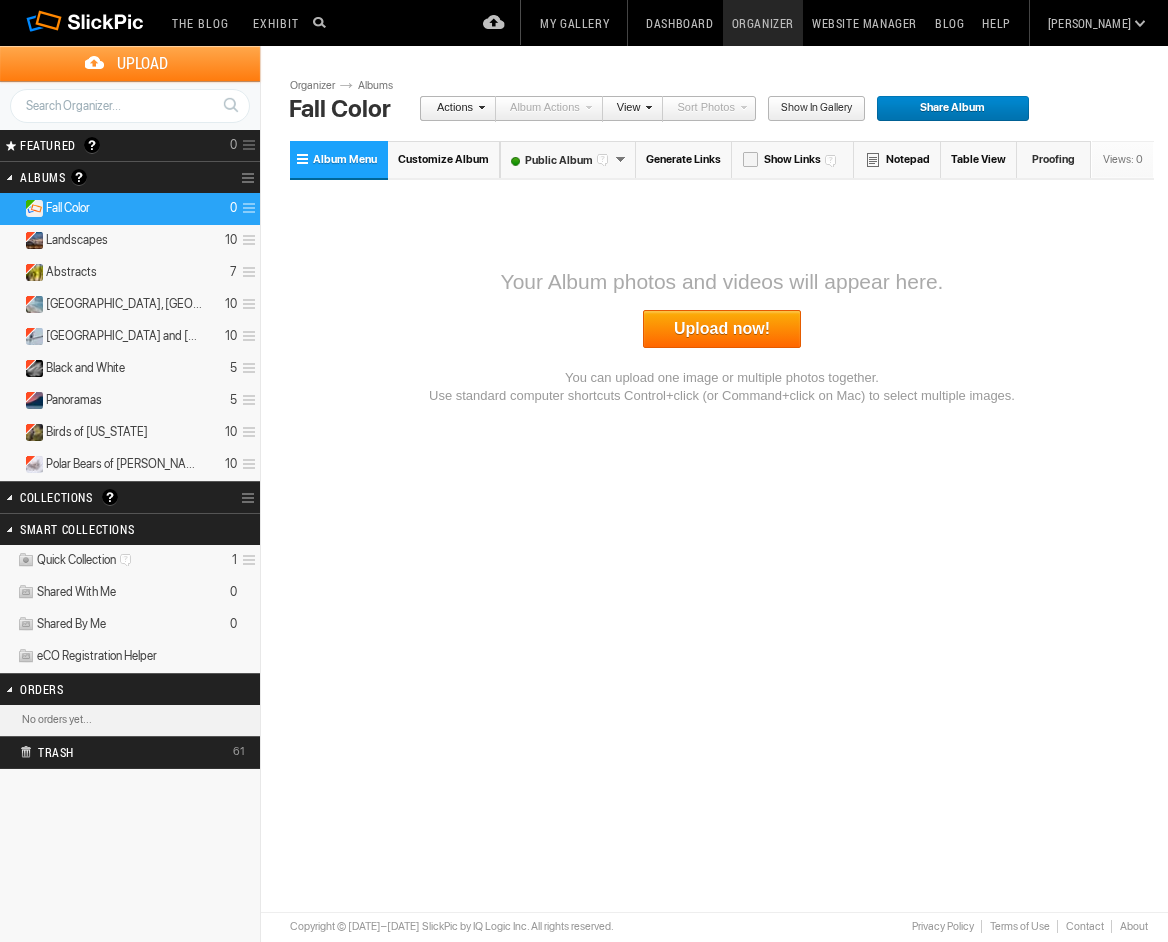click on "Upload now!" at bounding box center (722, 329) 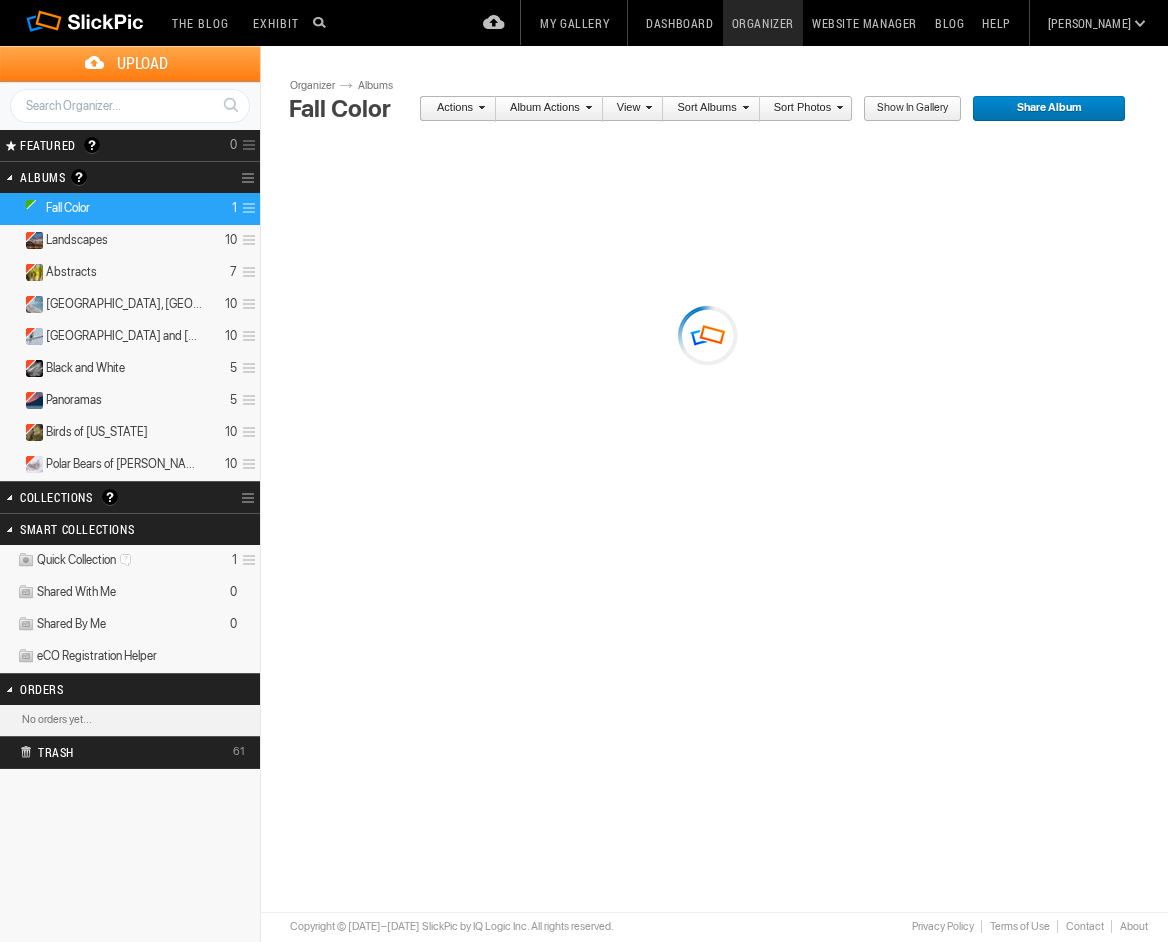 scroll, scrollTop: 0, scrollLeft: 0, axis: both 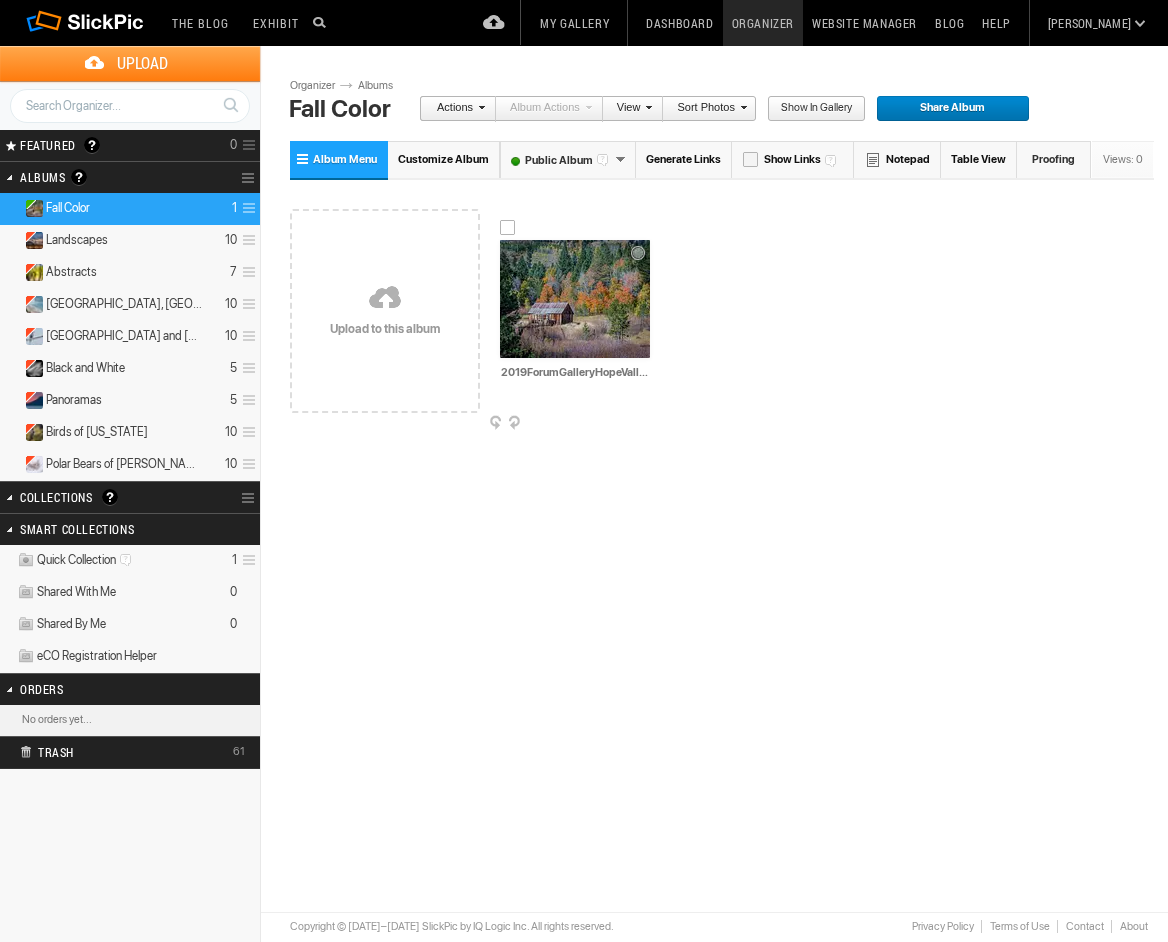 click at bounding box center [575, 299] 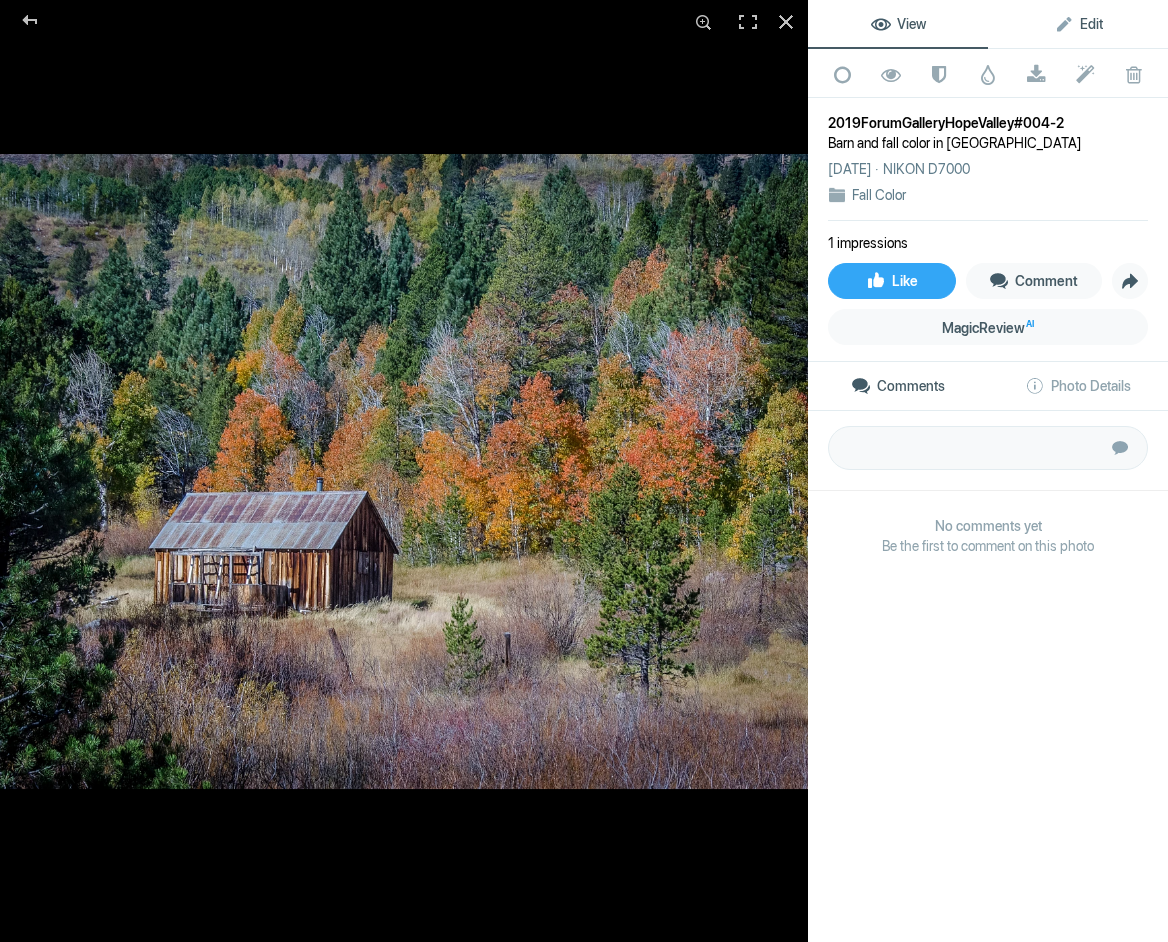 click on "Edit" 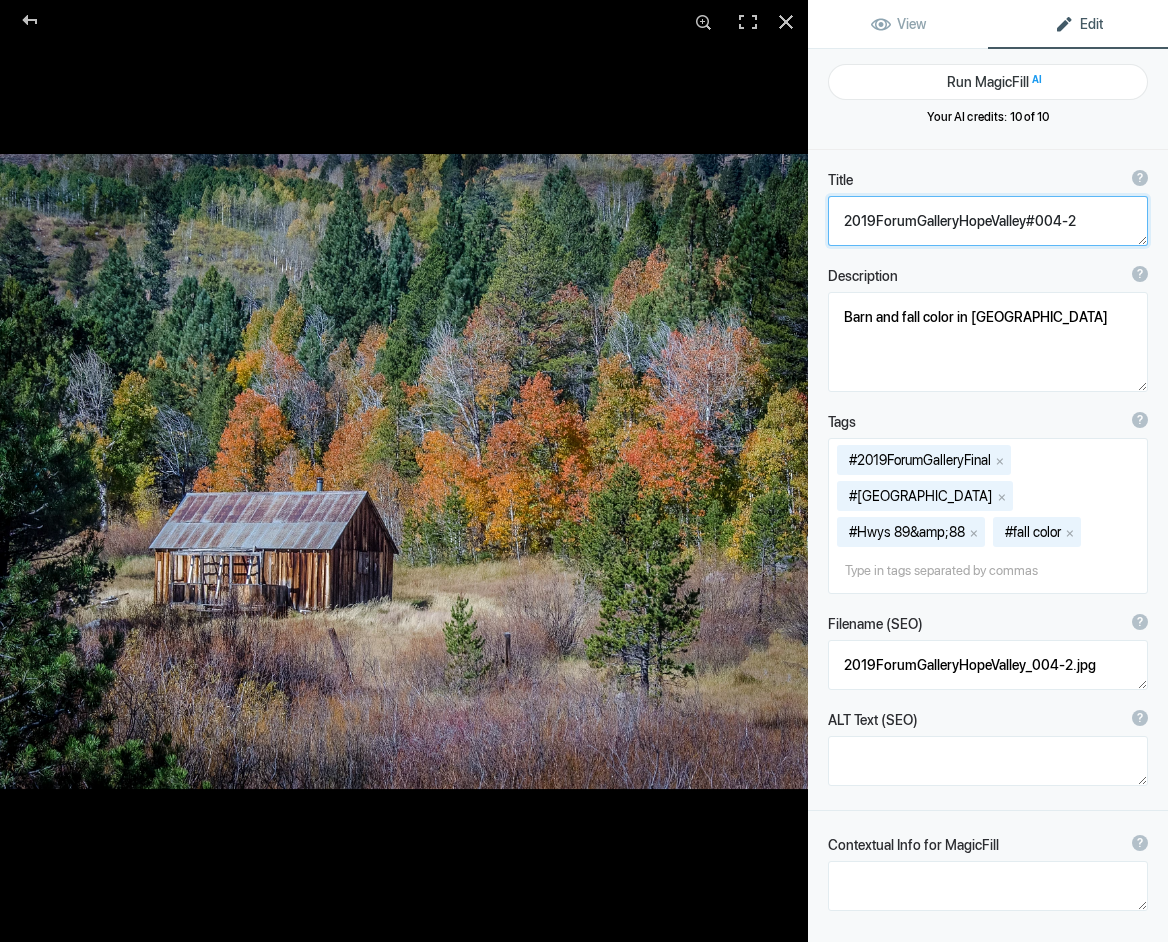 drag, startPoint x: 1075, startPoint y: 221, endPoint x: 1099, endPoint y: 224, distance: 24.186773 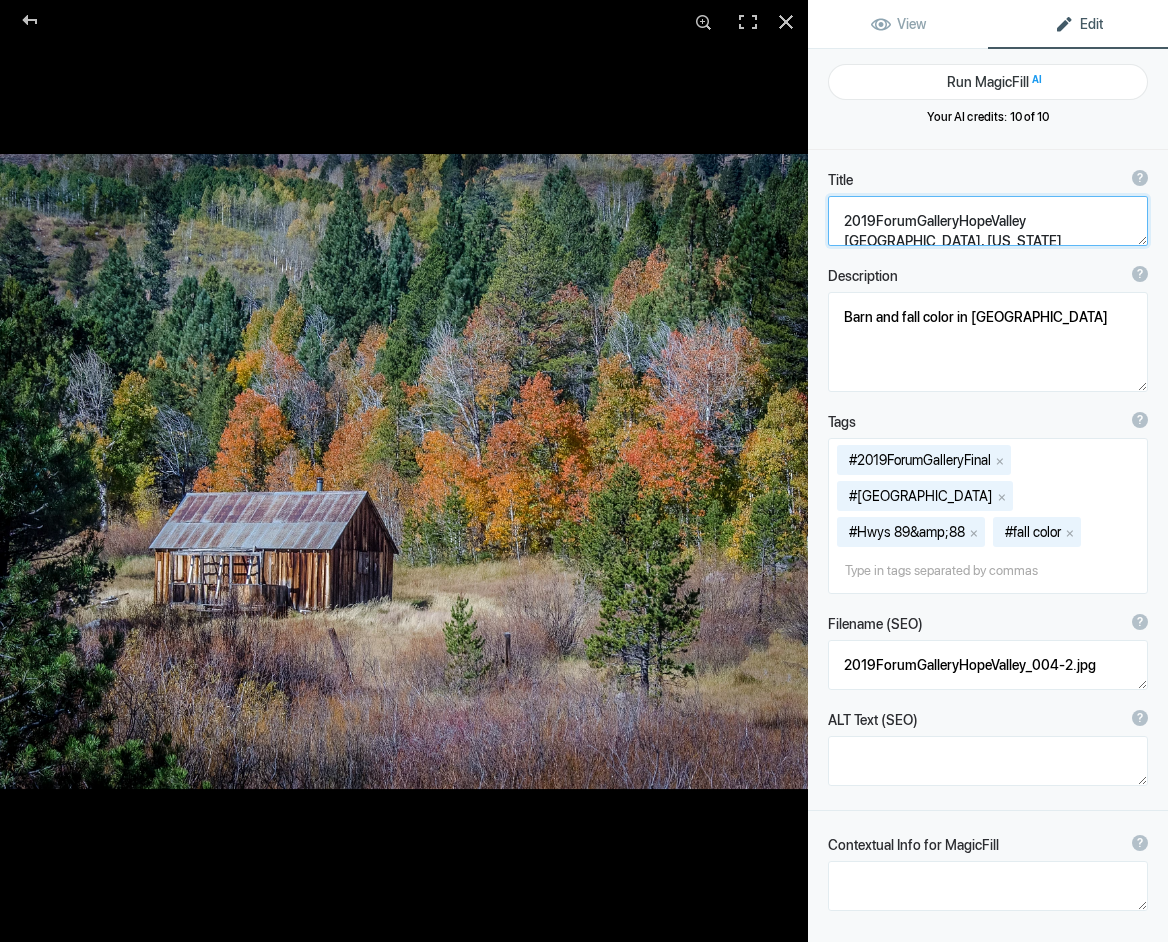 click 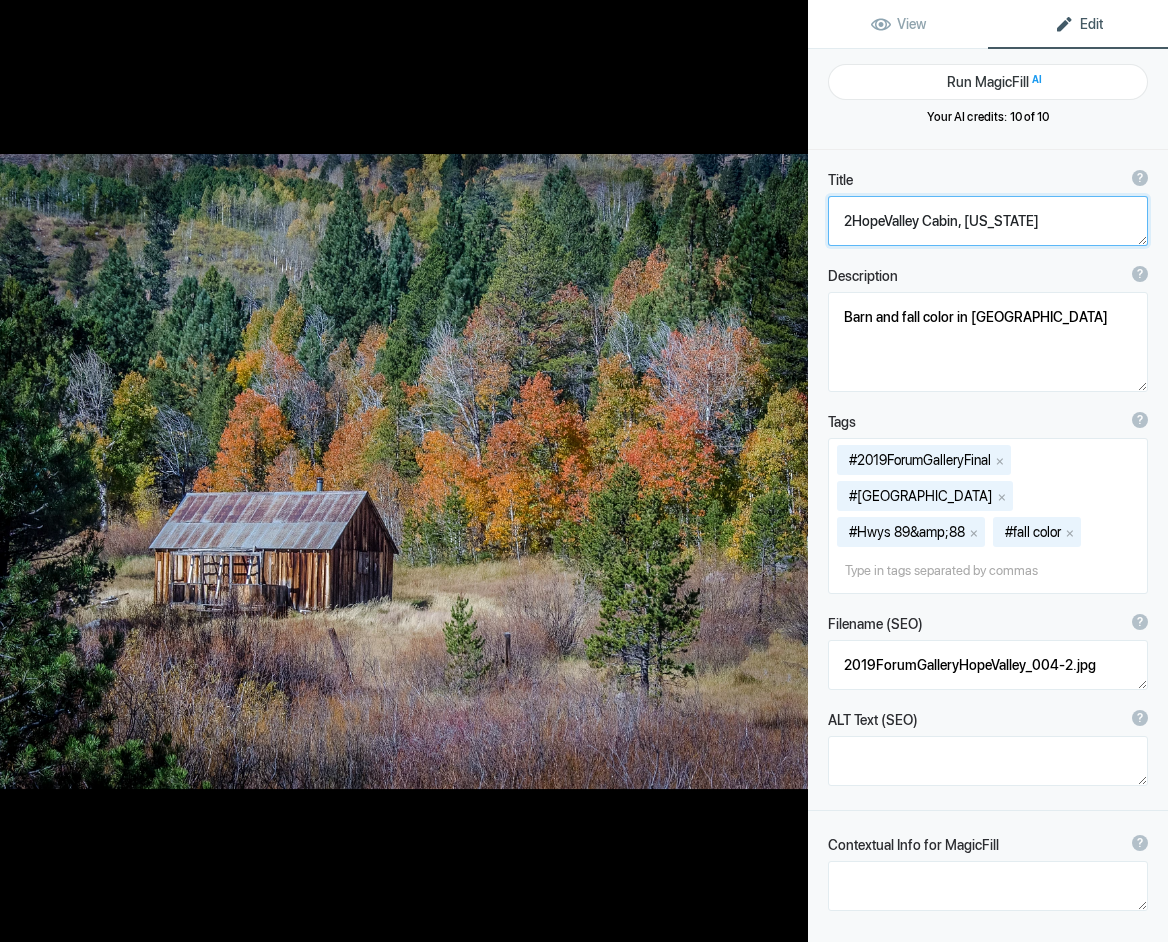 type on "HopeValley Cabin, California" 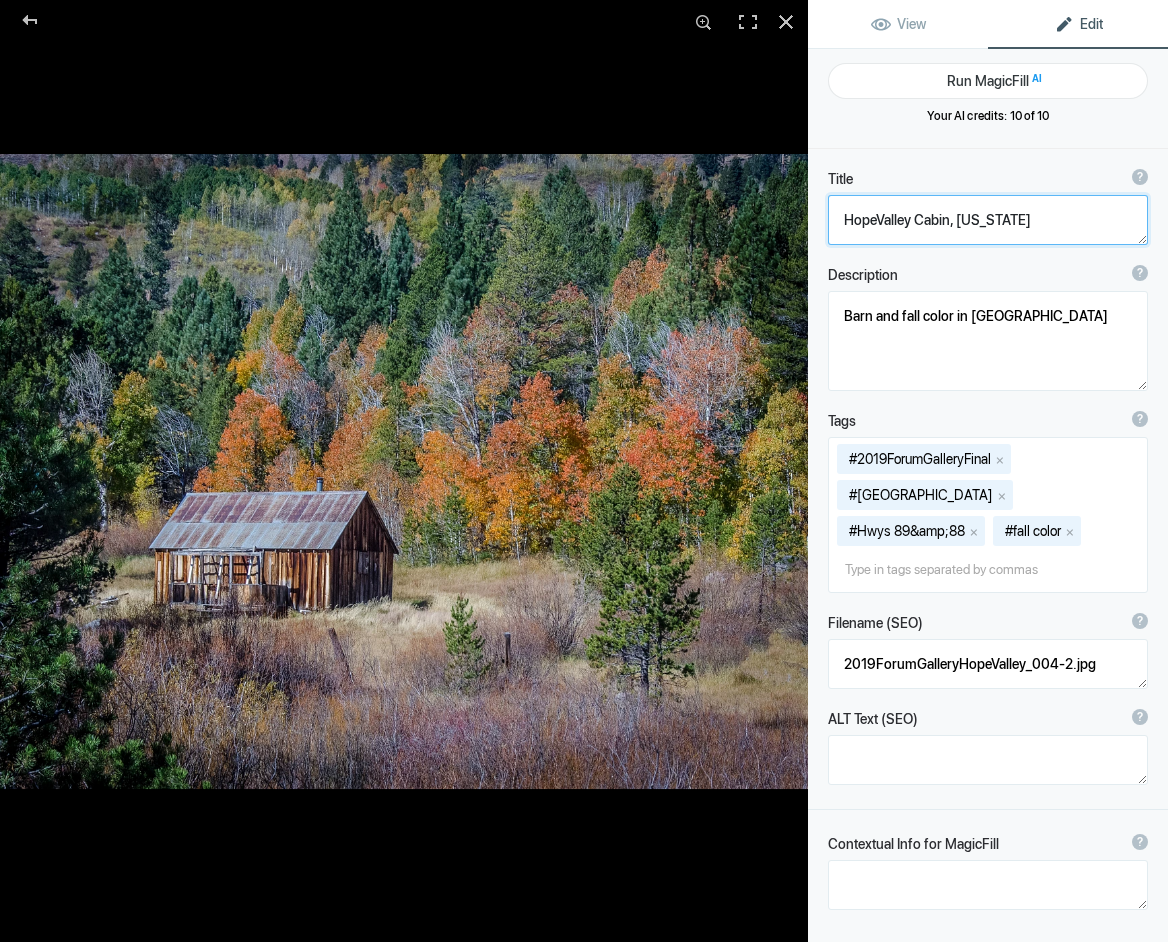 scroll, scrollTop: 0, scrollLeft: 0, axis: both 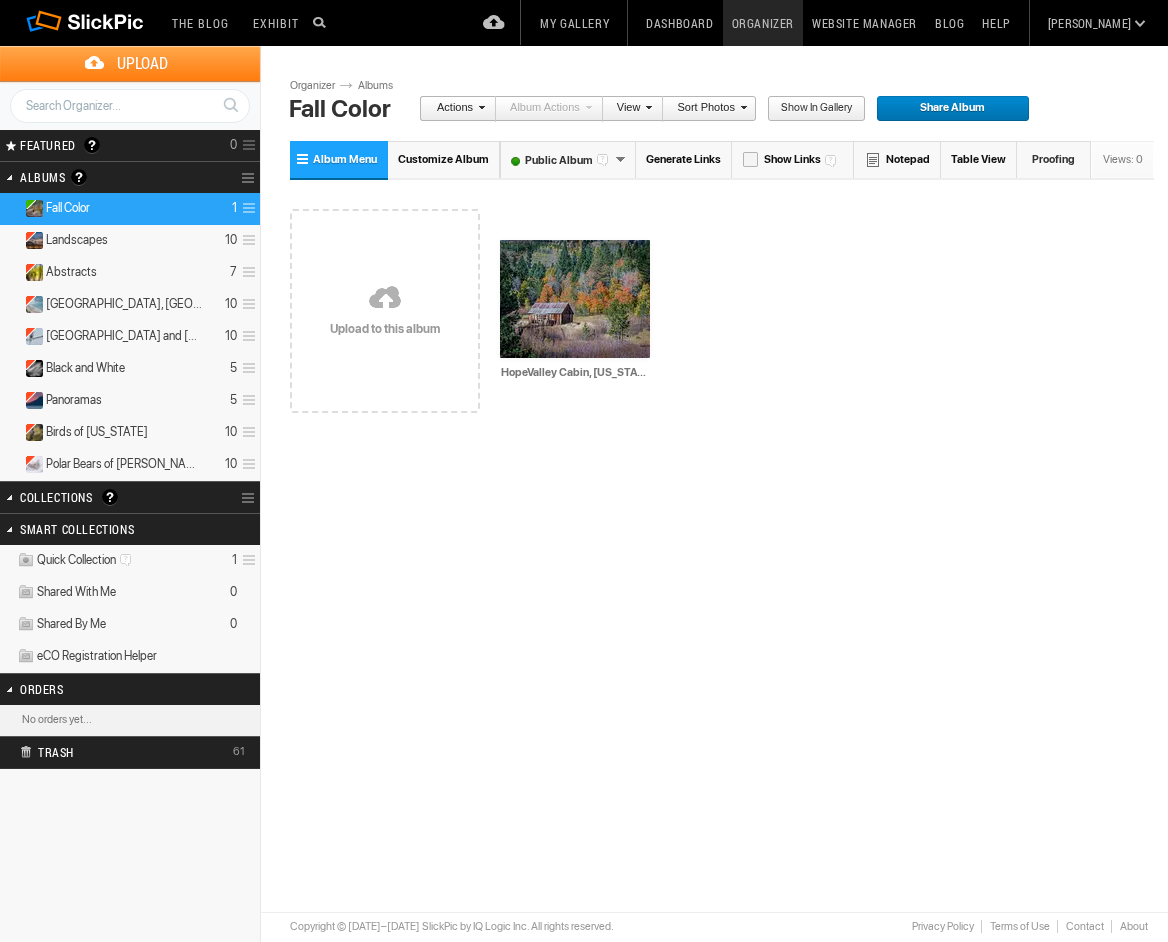 click on "Organizer" at bounding box center [763, 23] 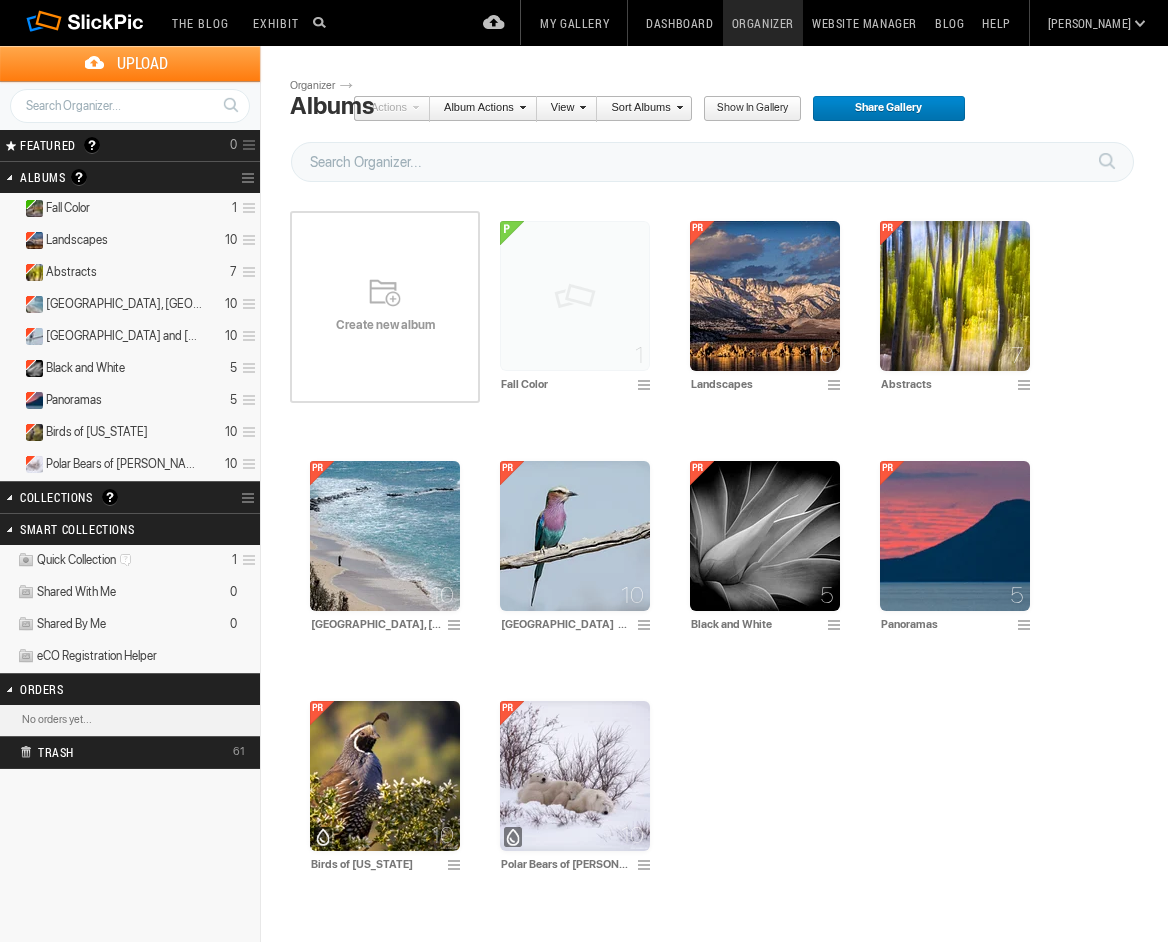 scroll, scrollTop: 0, scrollLeft: 0, axis: both 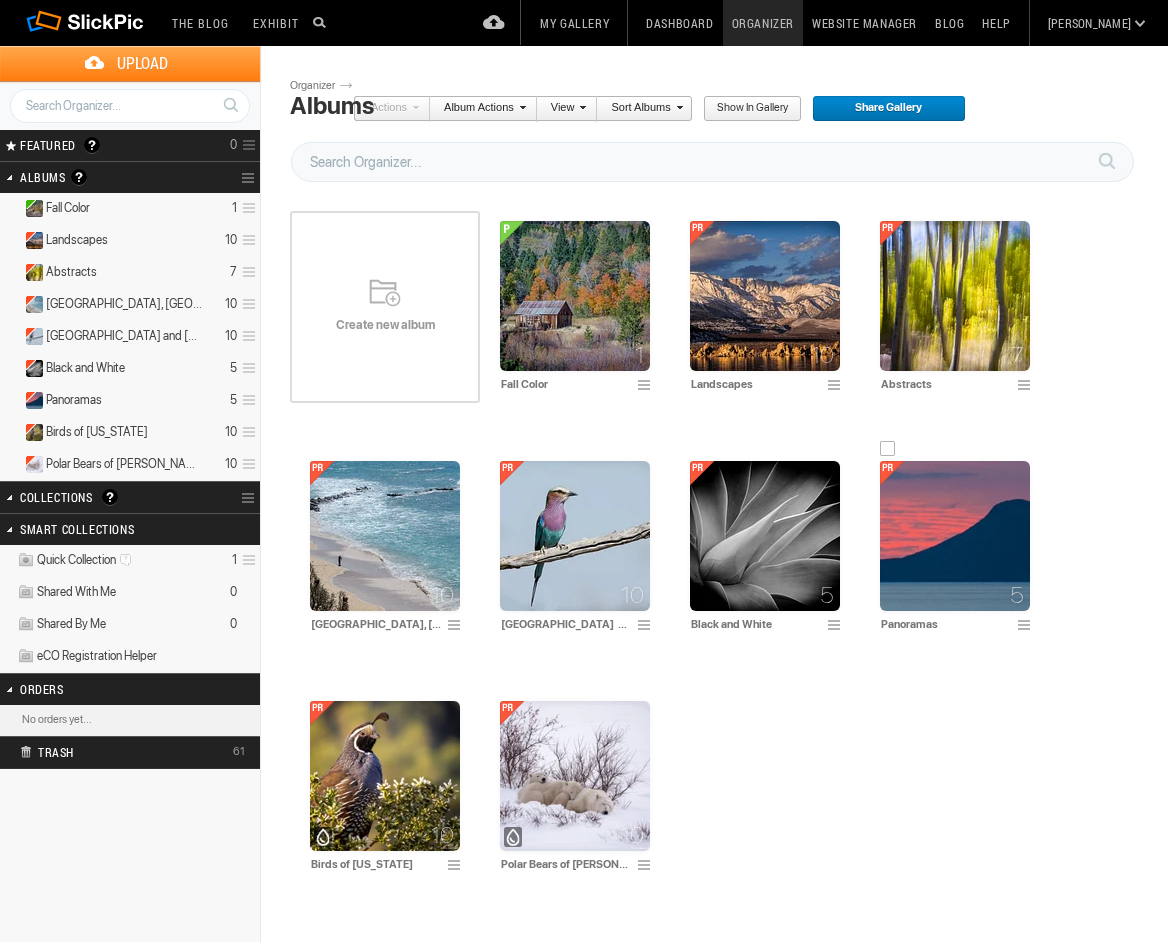 click at bounding box center (955, 536) 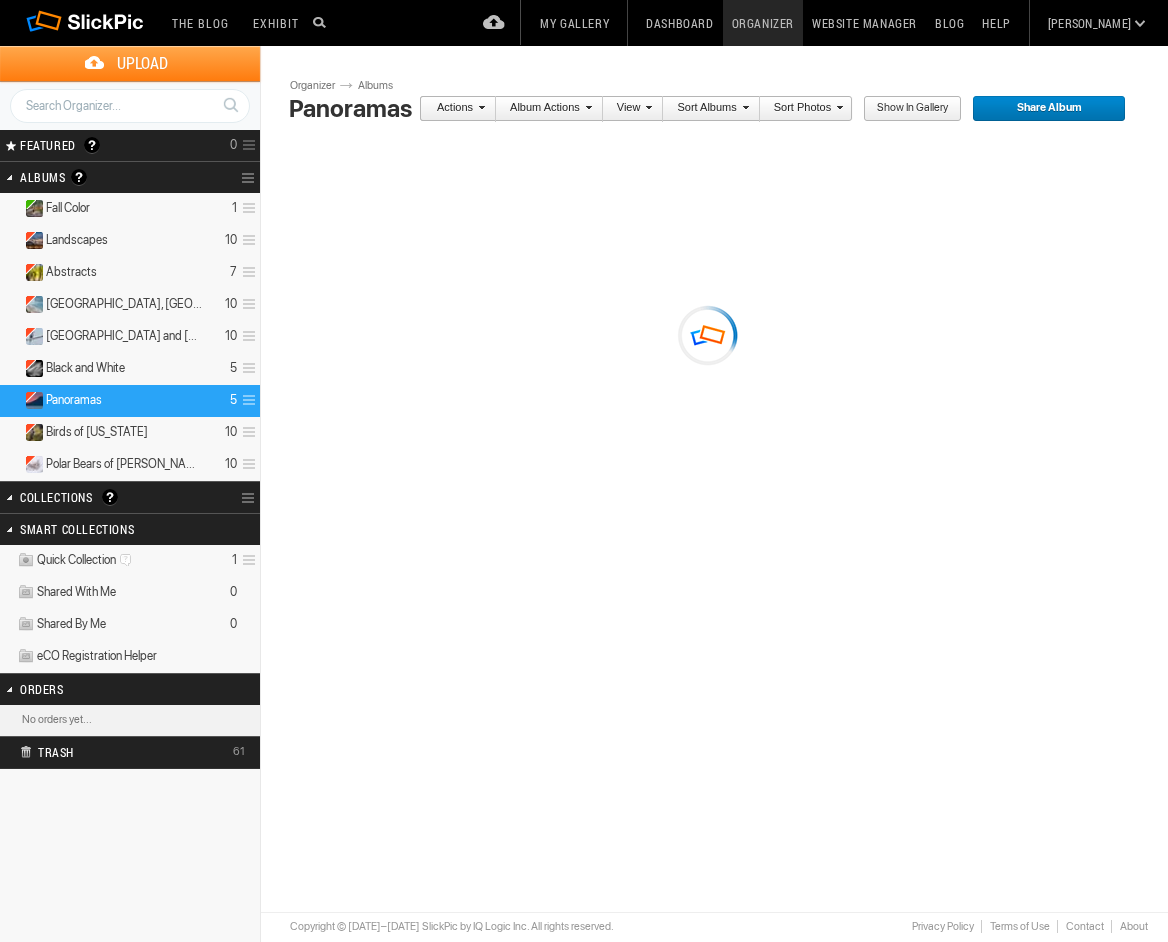 scroll, scrollTop: 0, scrollLeft: 0, axis: both 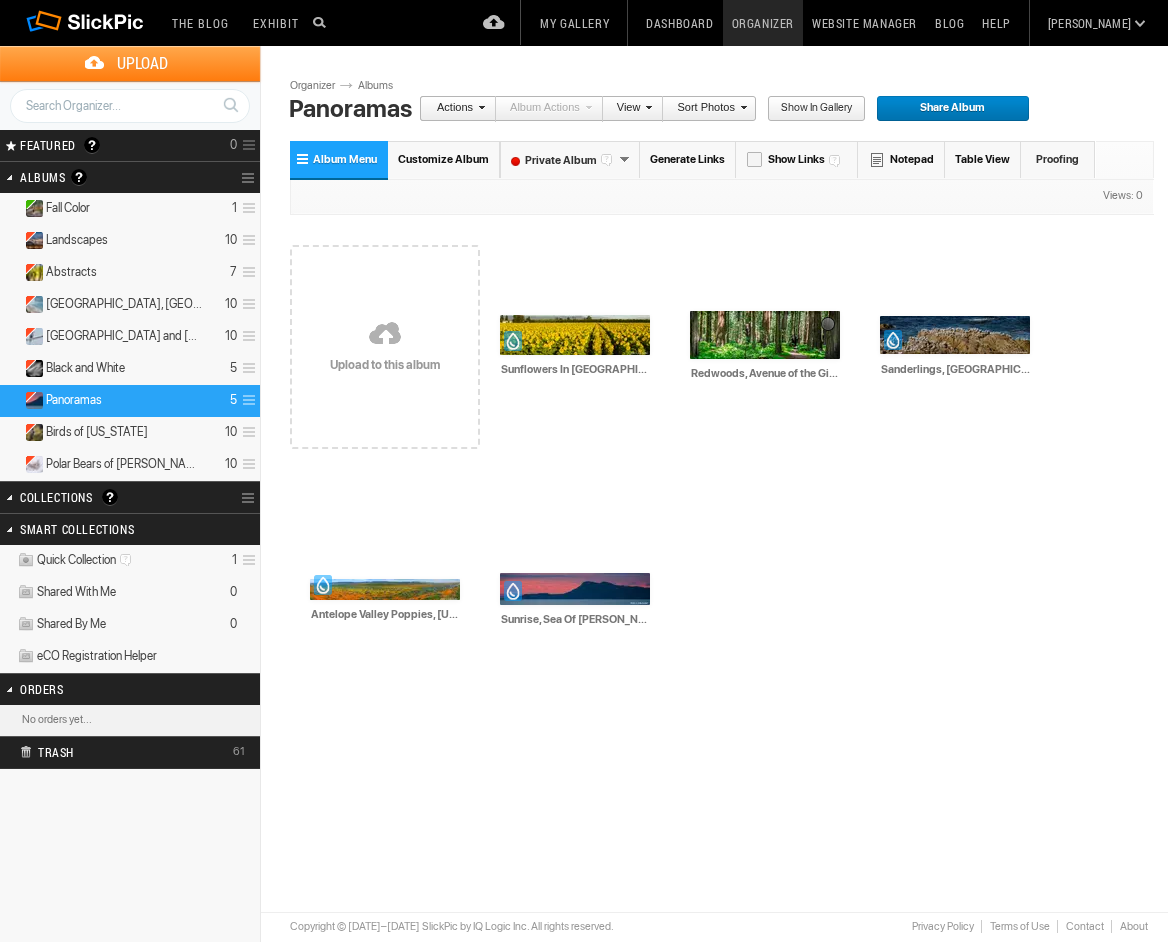 click on "Upload" at bounding box center (142, 63) 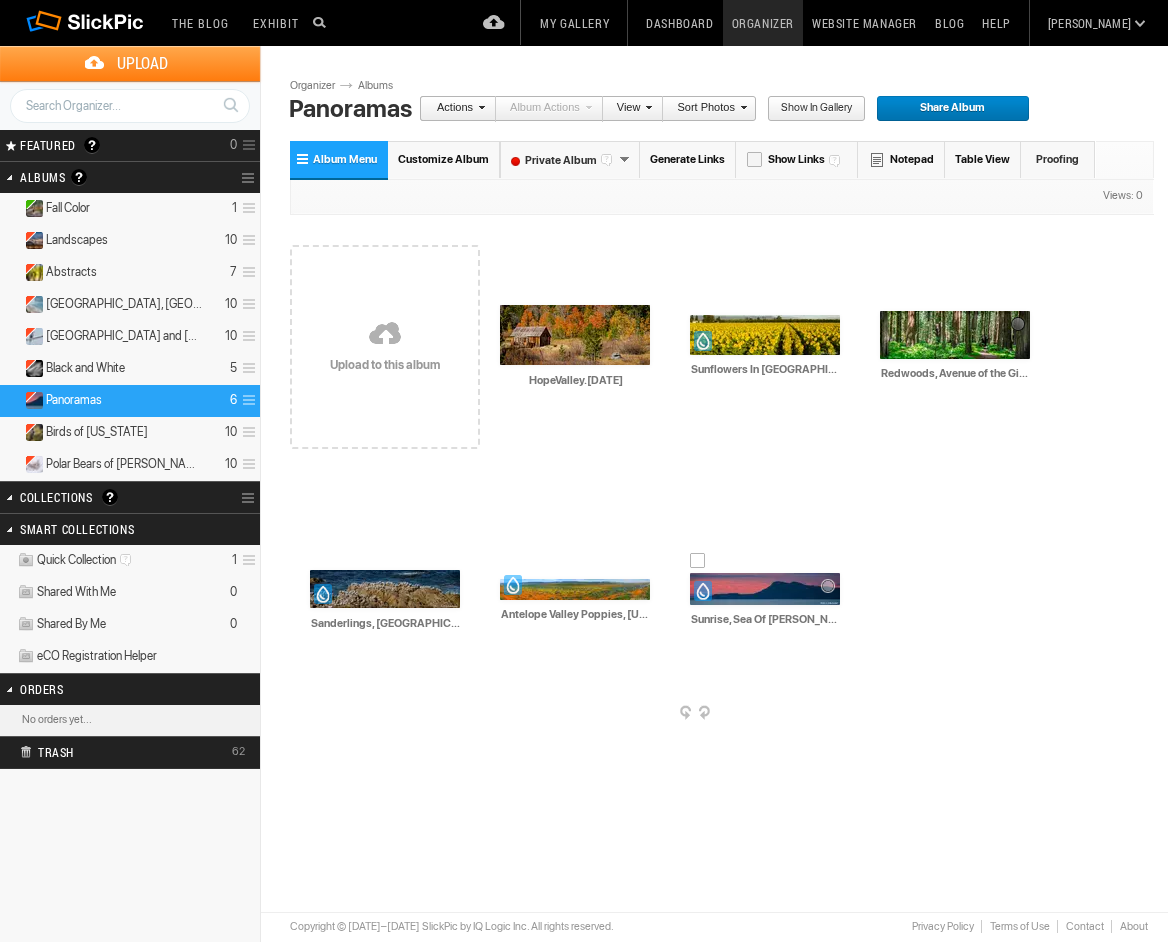 scroll, scrollTop: 0, scrollLeft: 0, axis: both 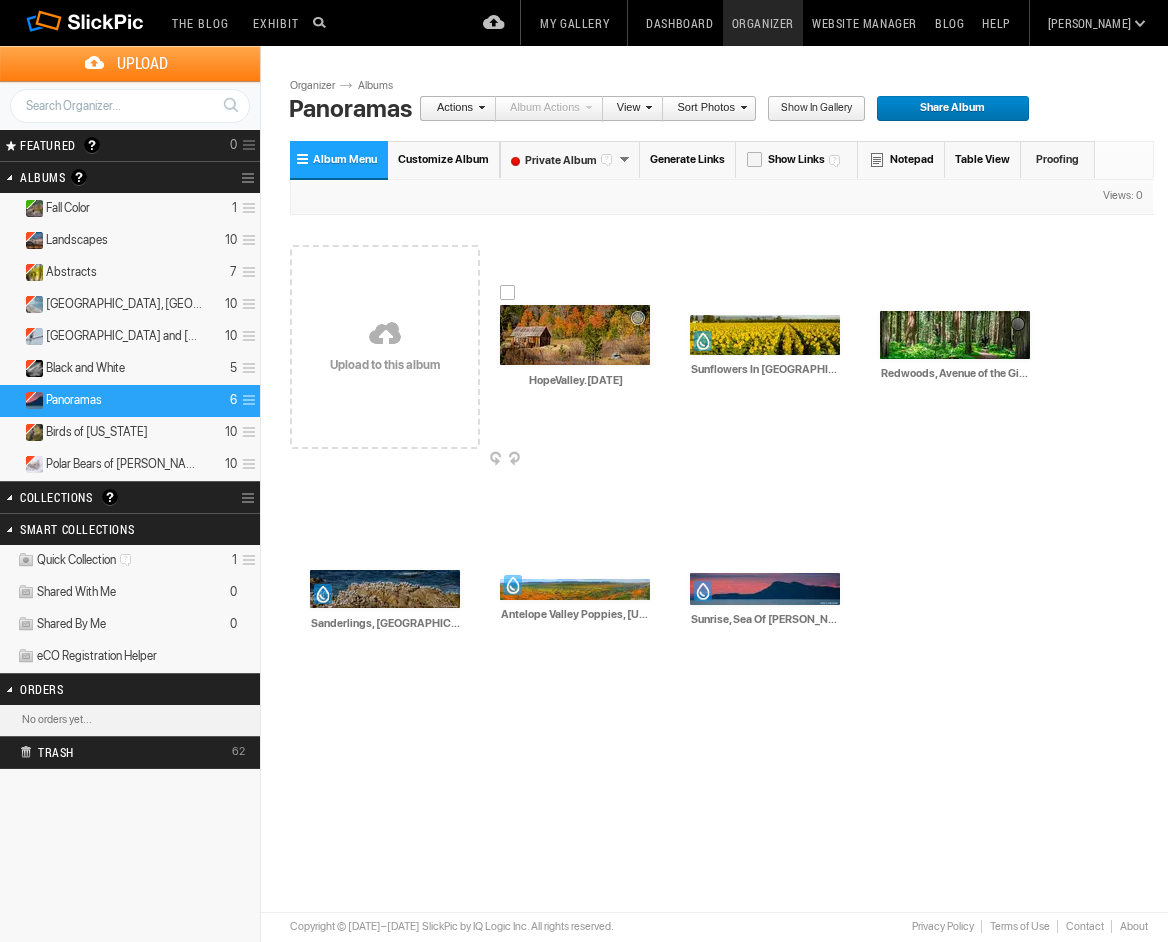click on "HopeValley.7.26.25" at bounding box center [576, 380] 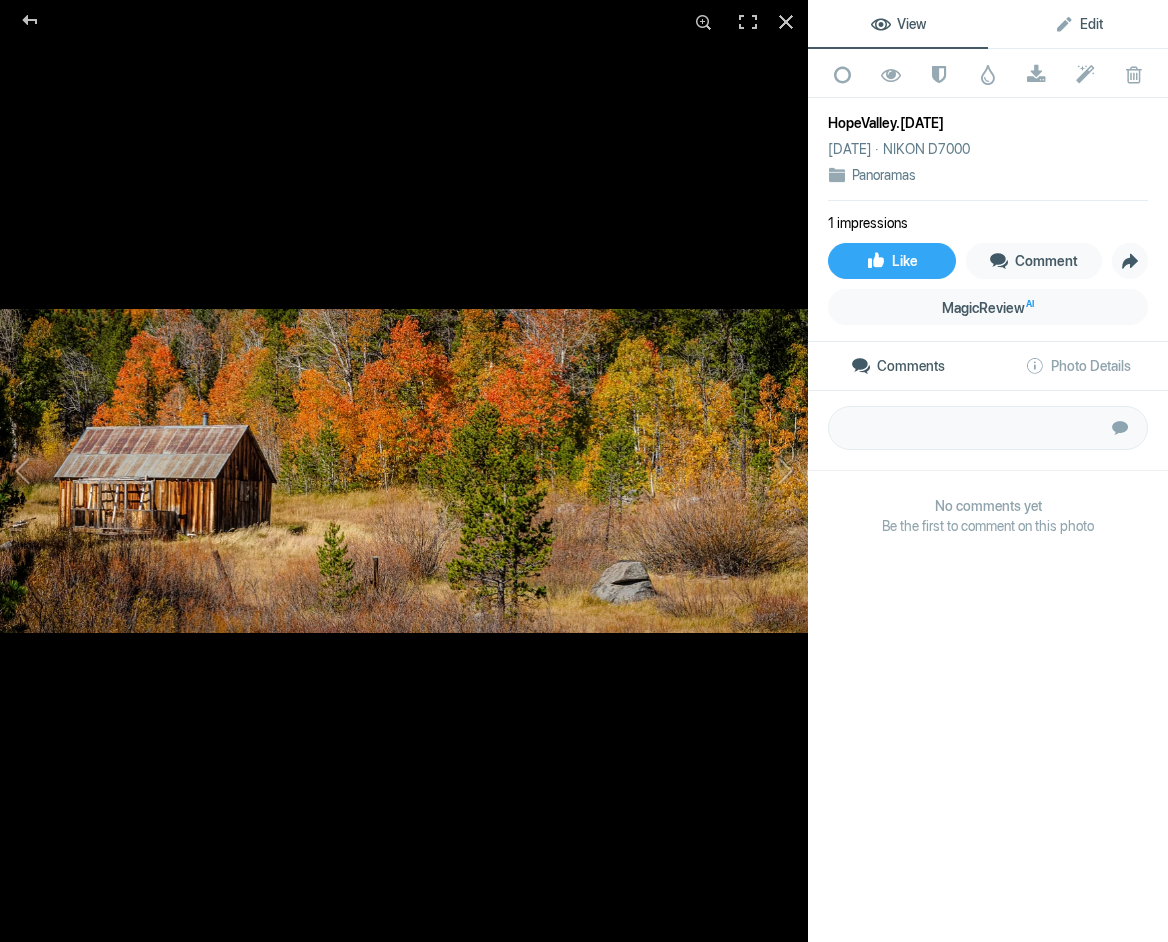 click on "Edit" 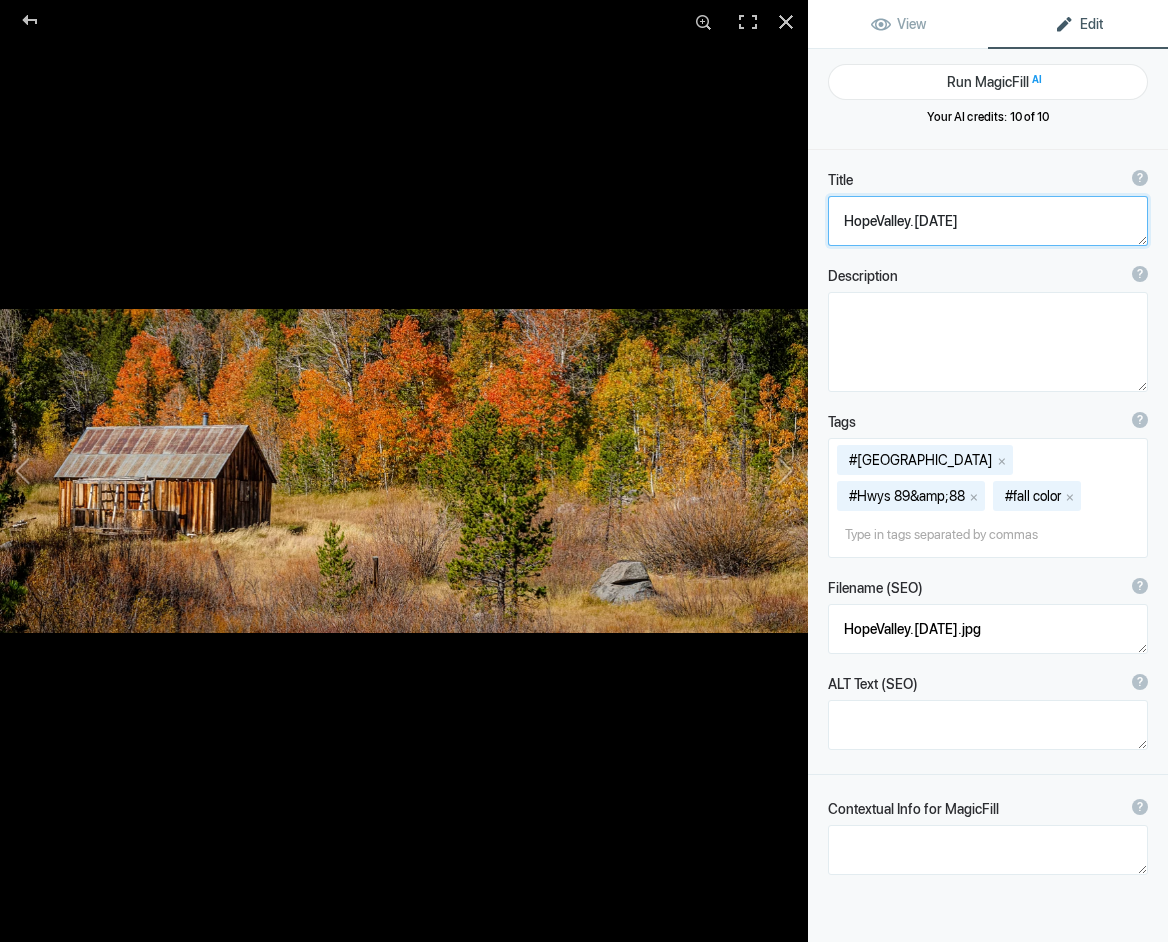 click 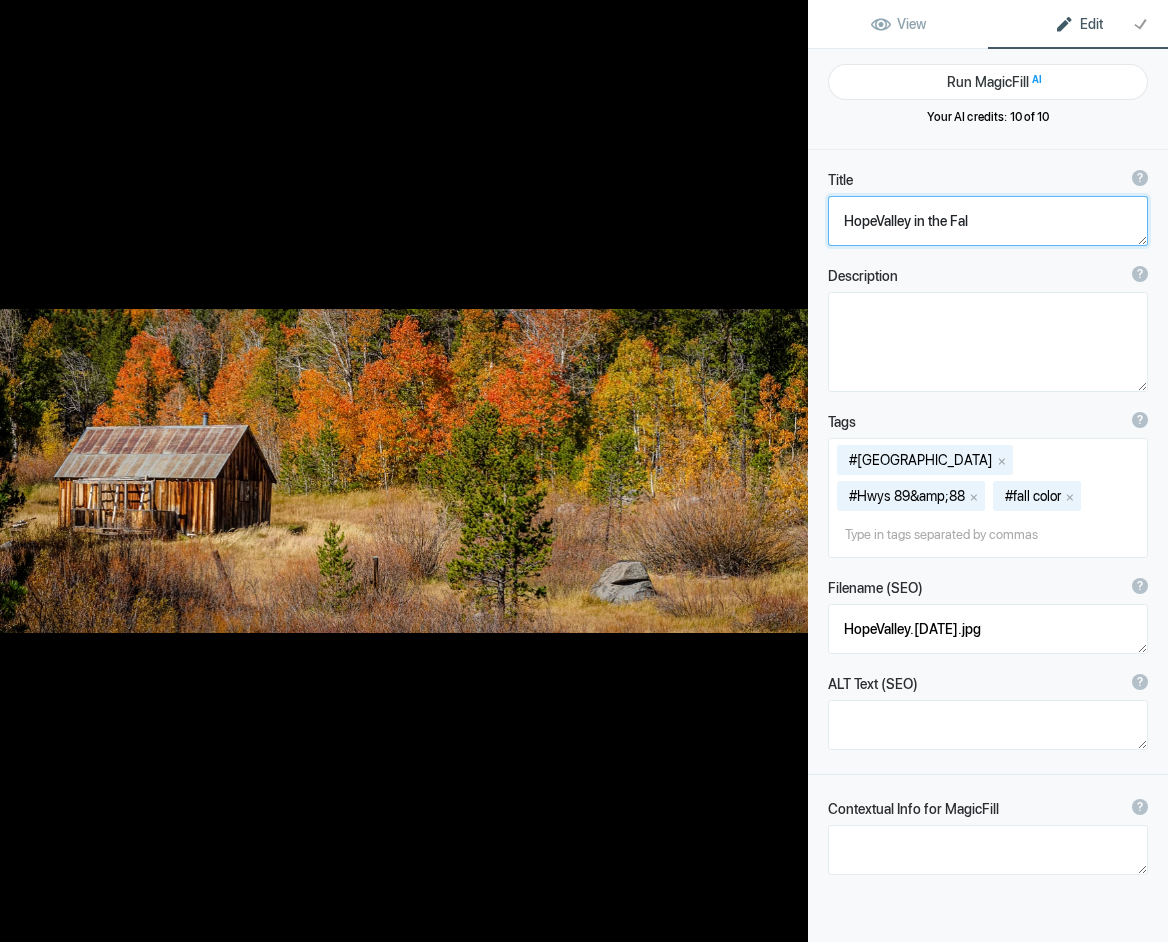 type on "HopeValley in the Fall" 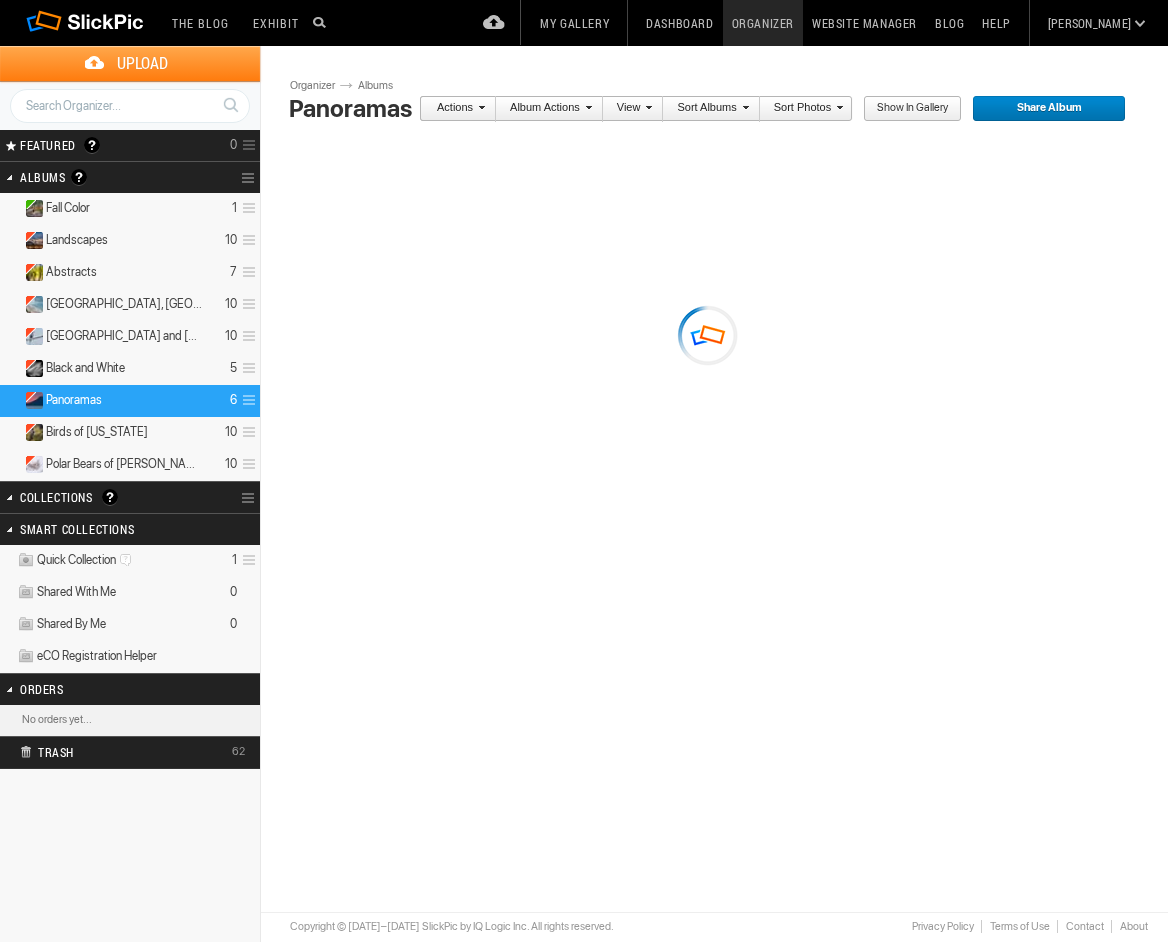 scroll, scrollTop: 0, scrollLeft: 0, axis: both 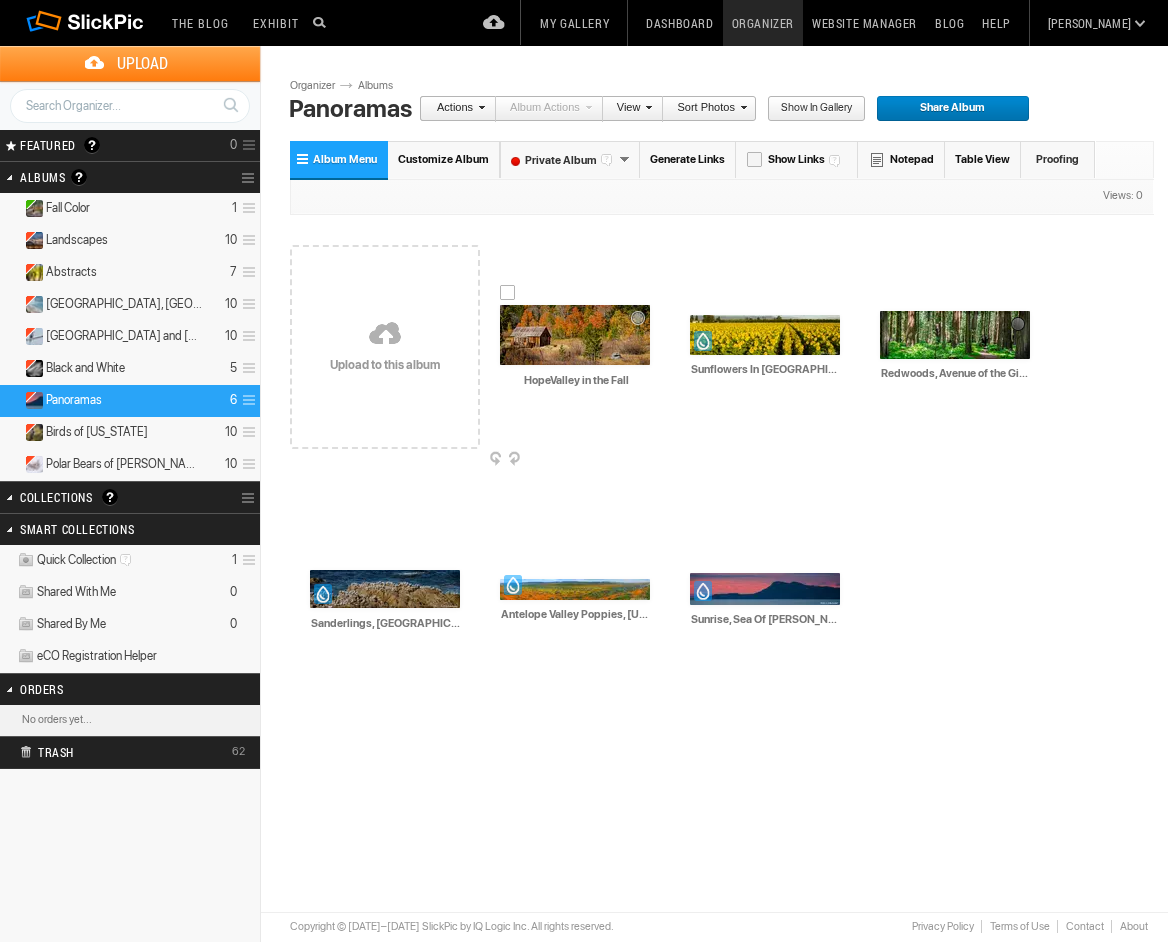 click at bounding box center (575, 335) 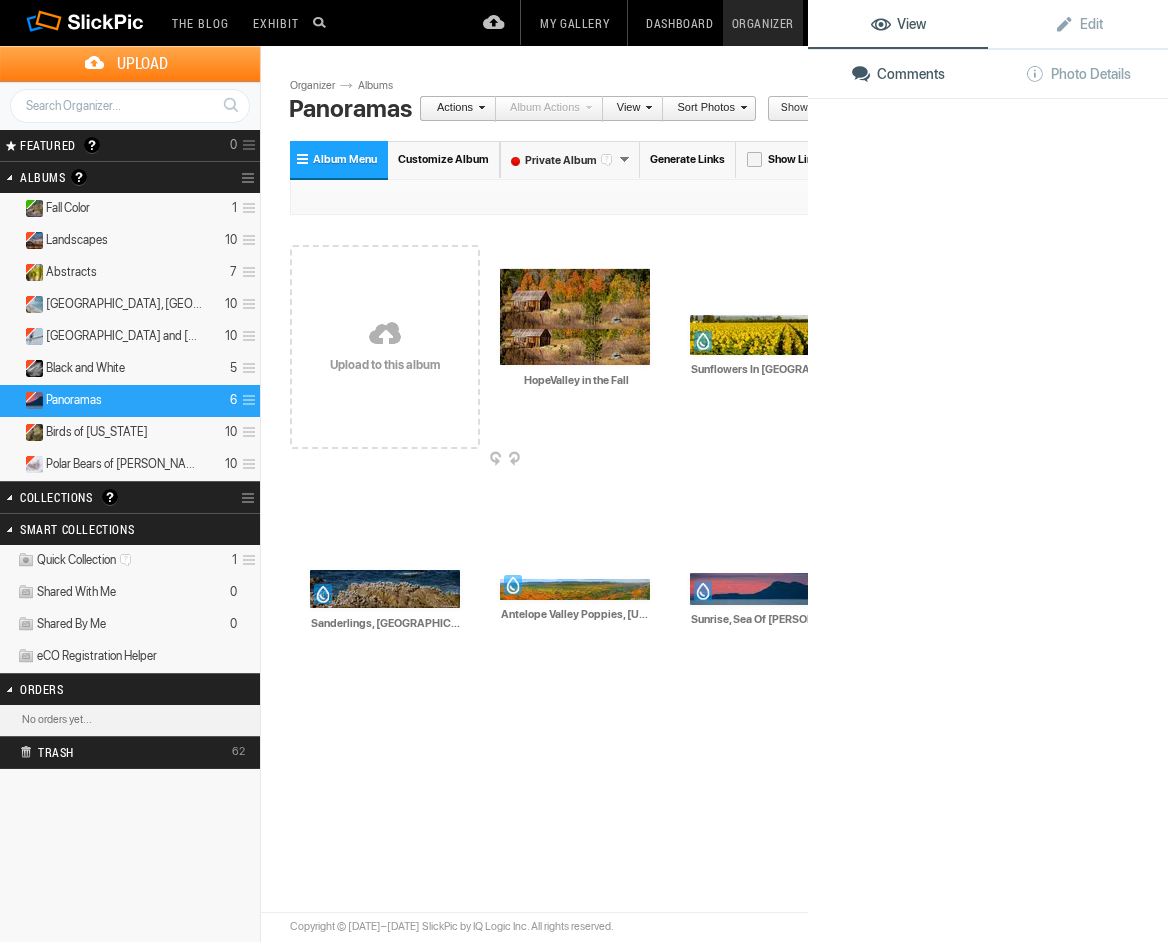 click 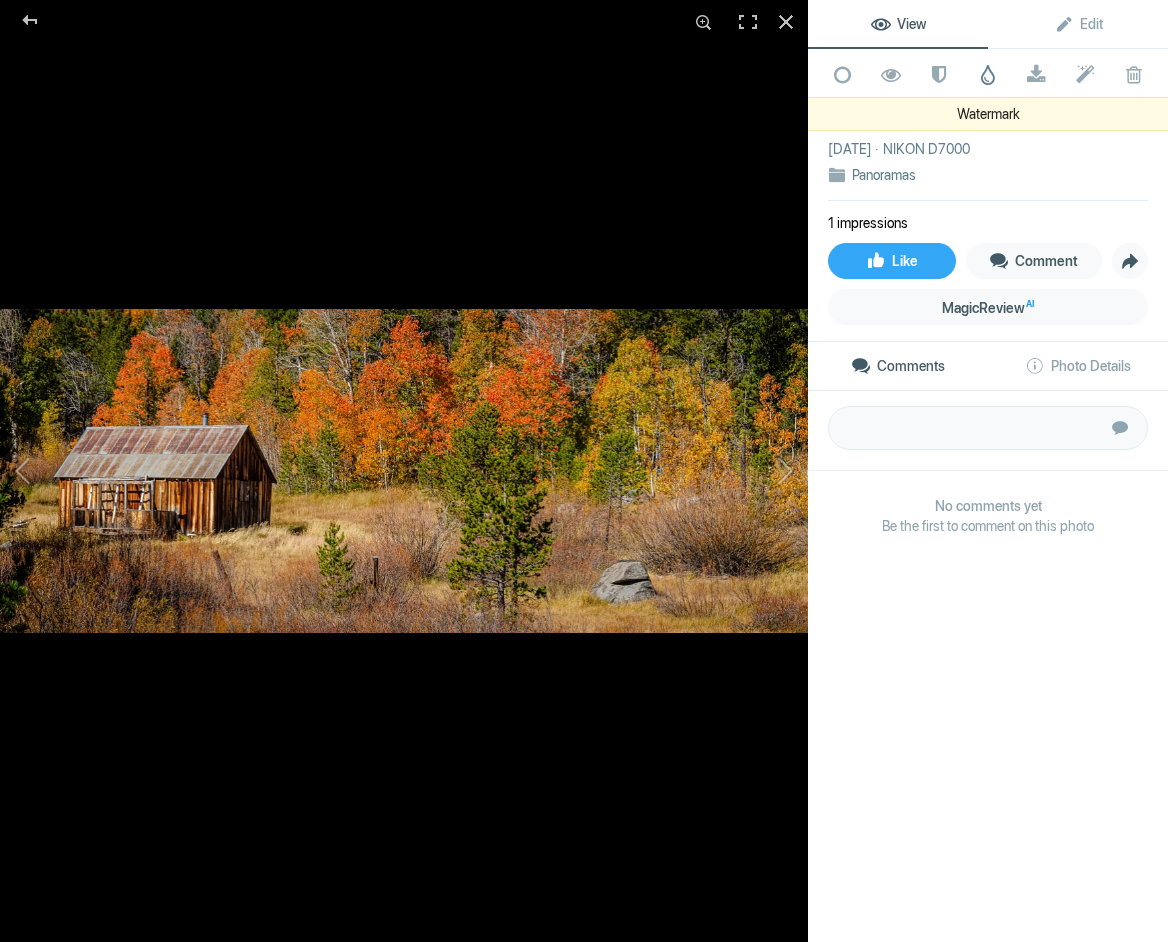 click 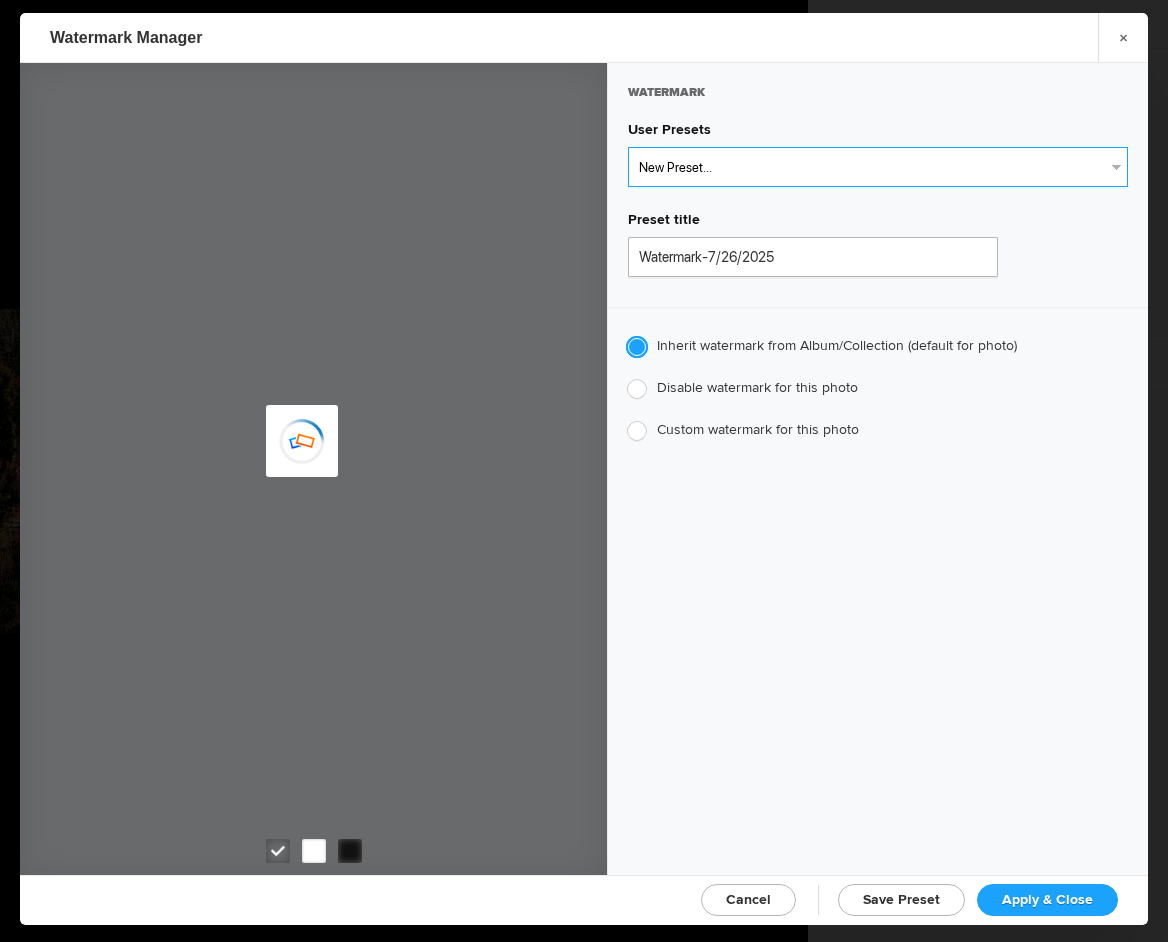 click on "New Preset..." 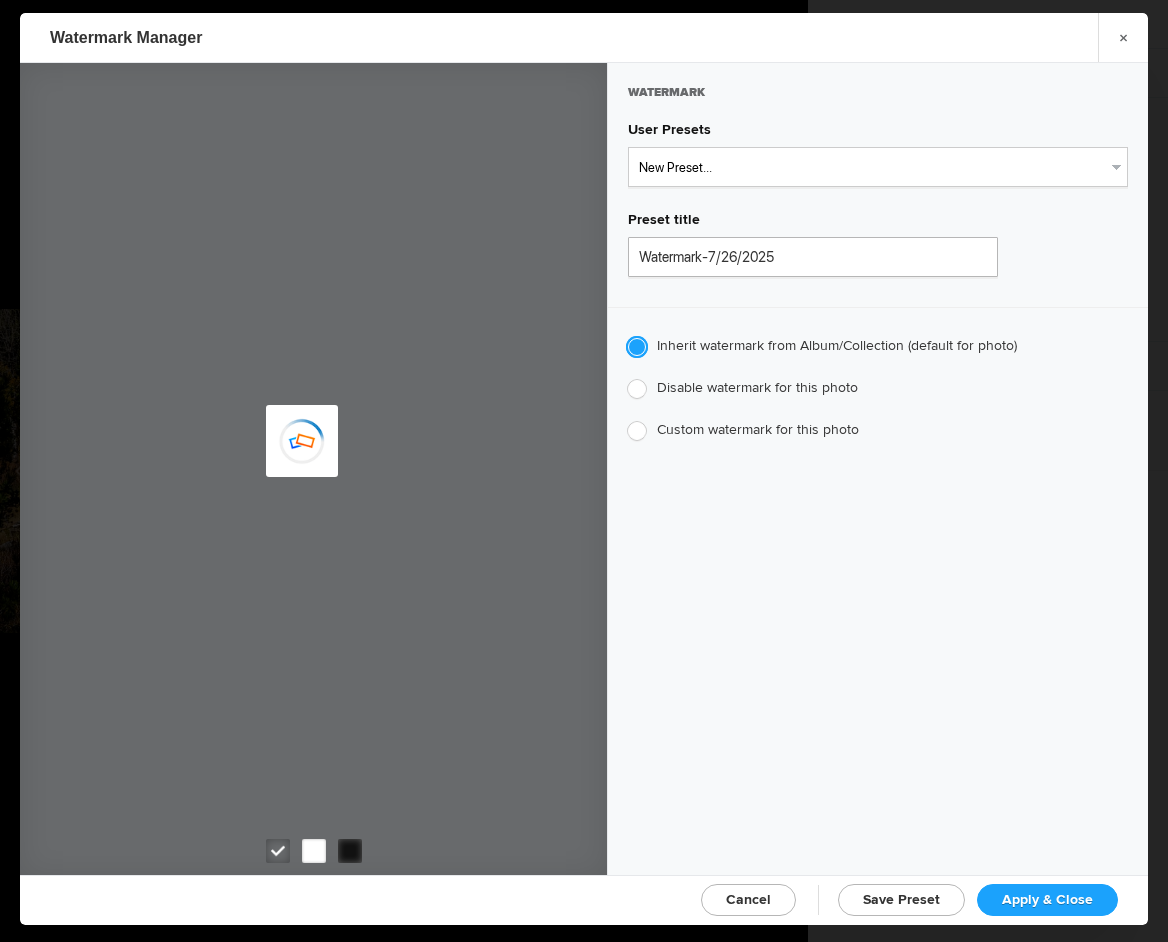 click 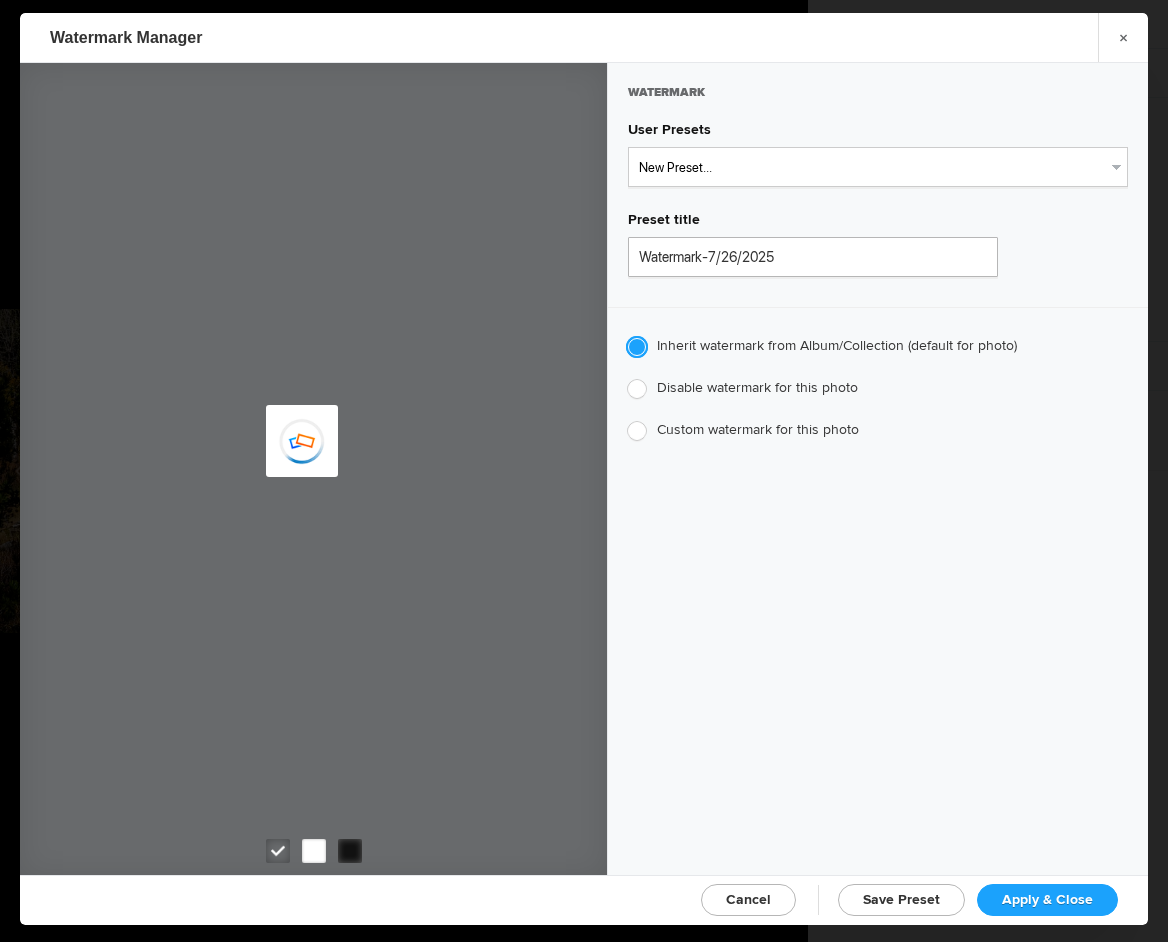 click 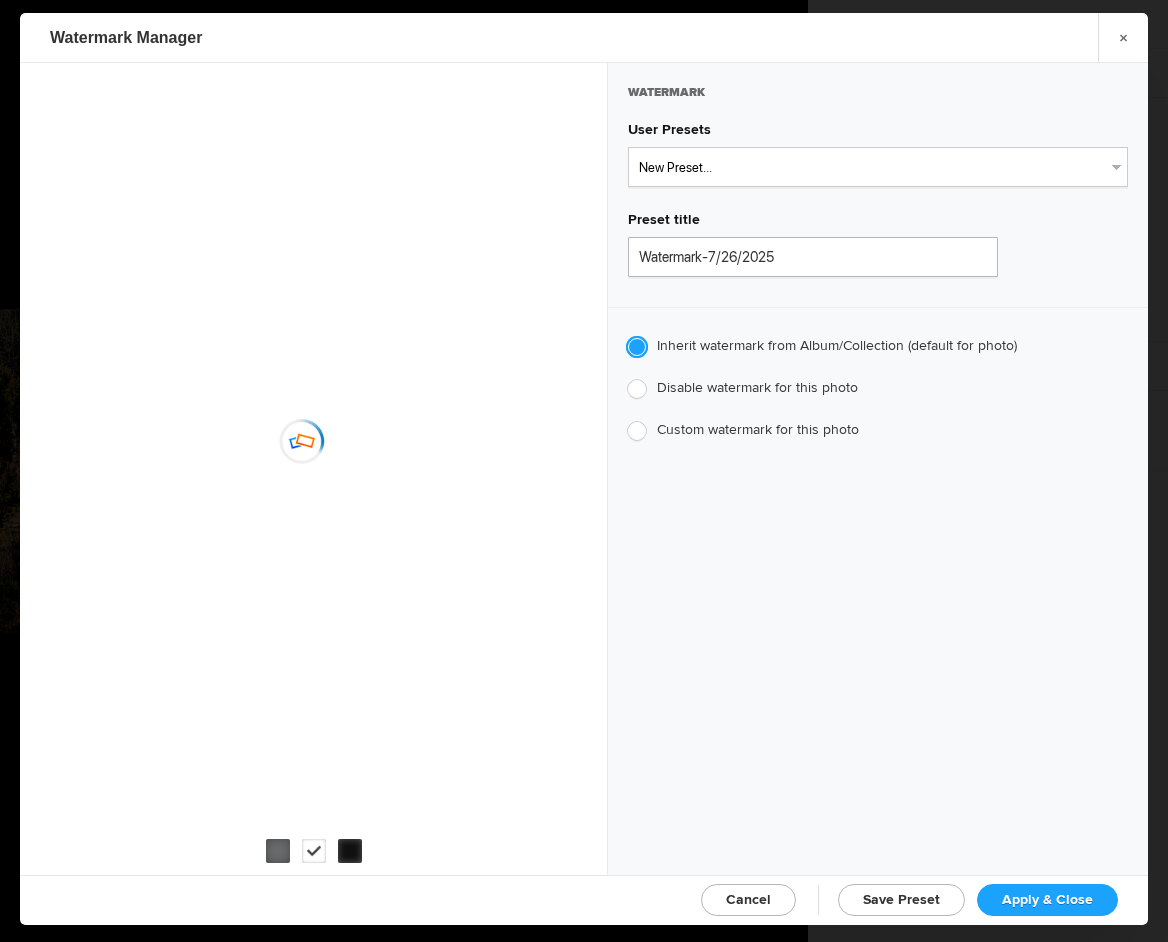 click 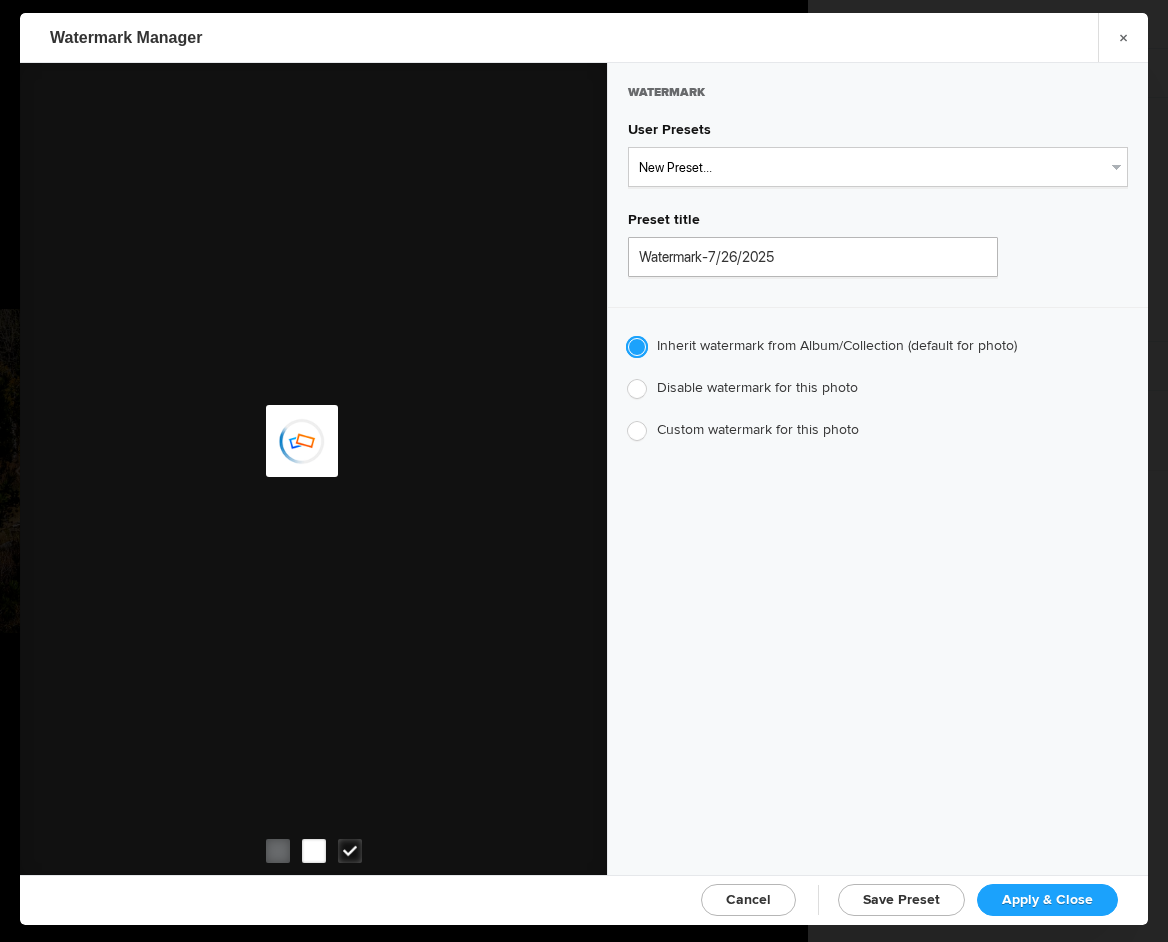 click 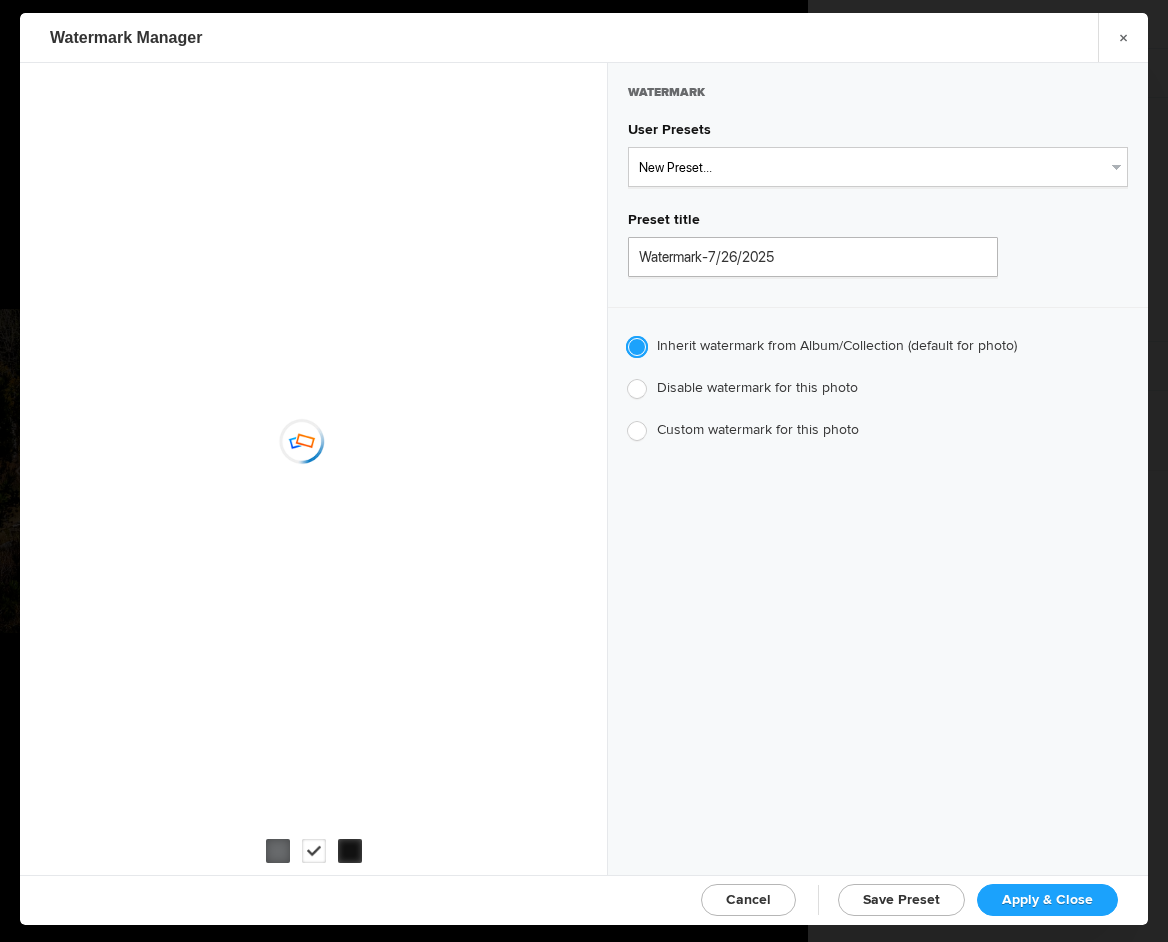 click 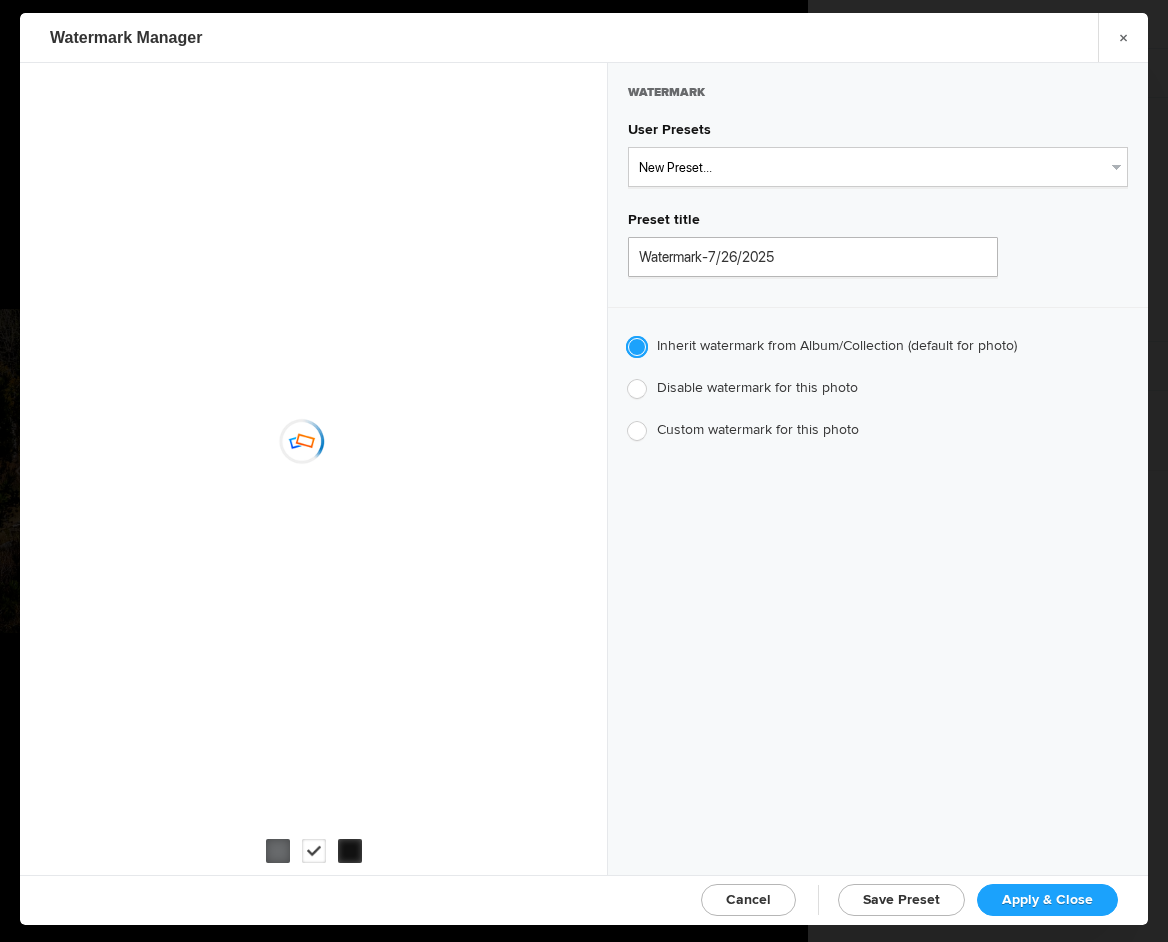 click on "Custom watermark for this photo" 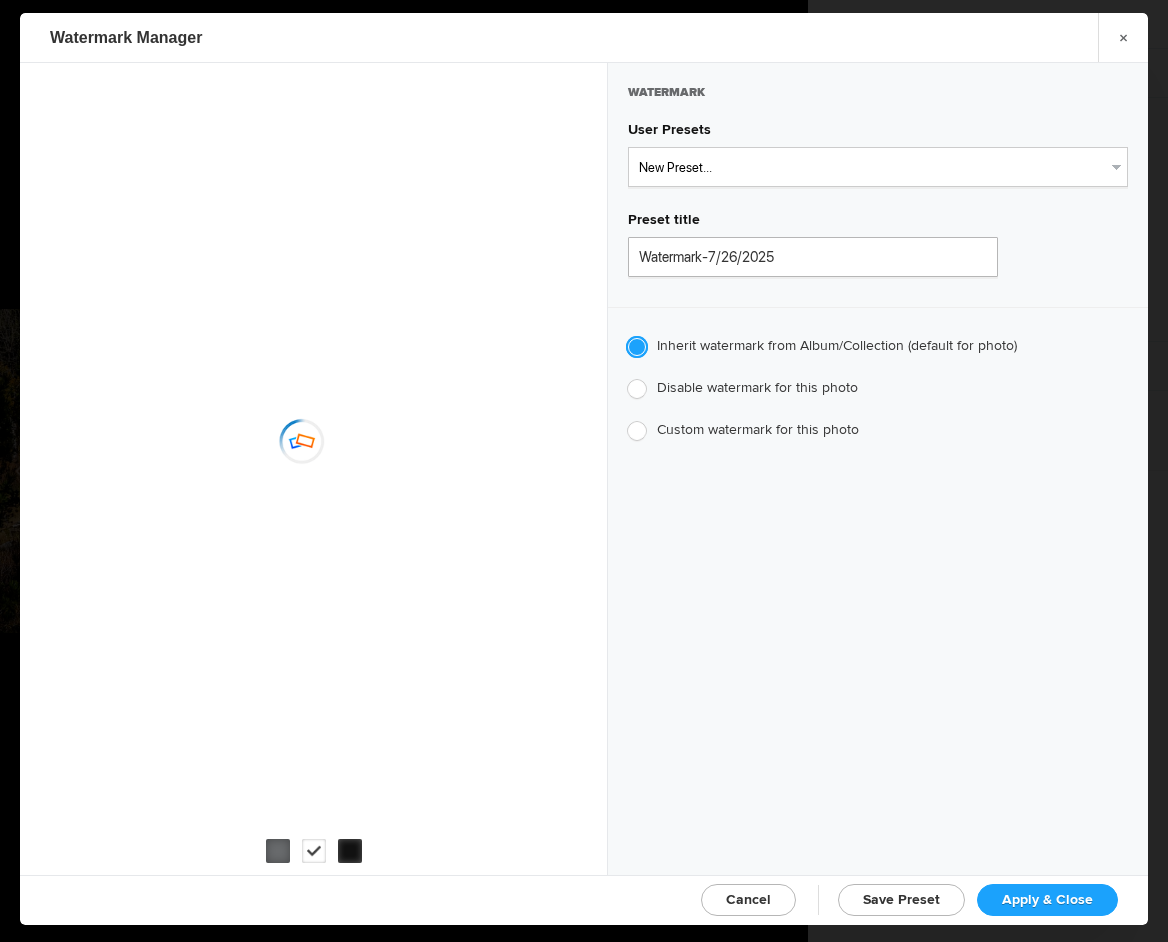 radio on "true" 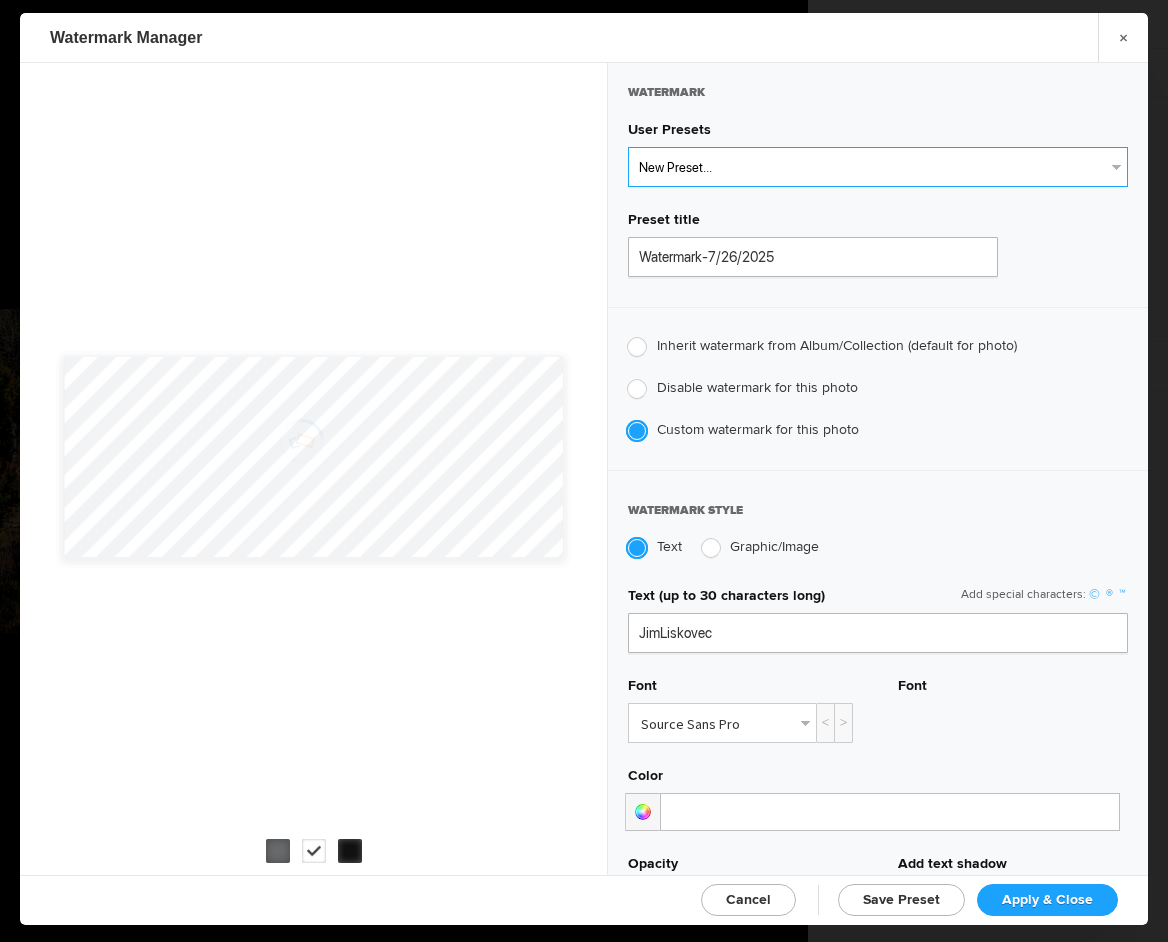 type on "JimLiskovec" 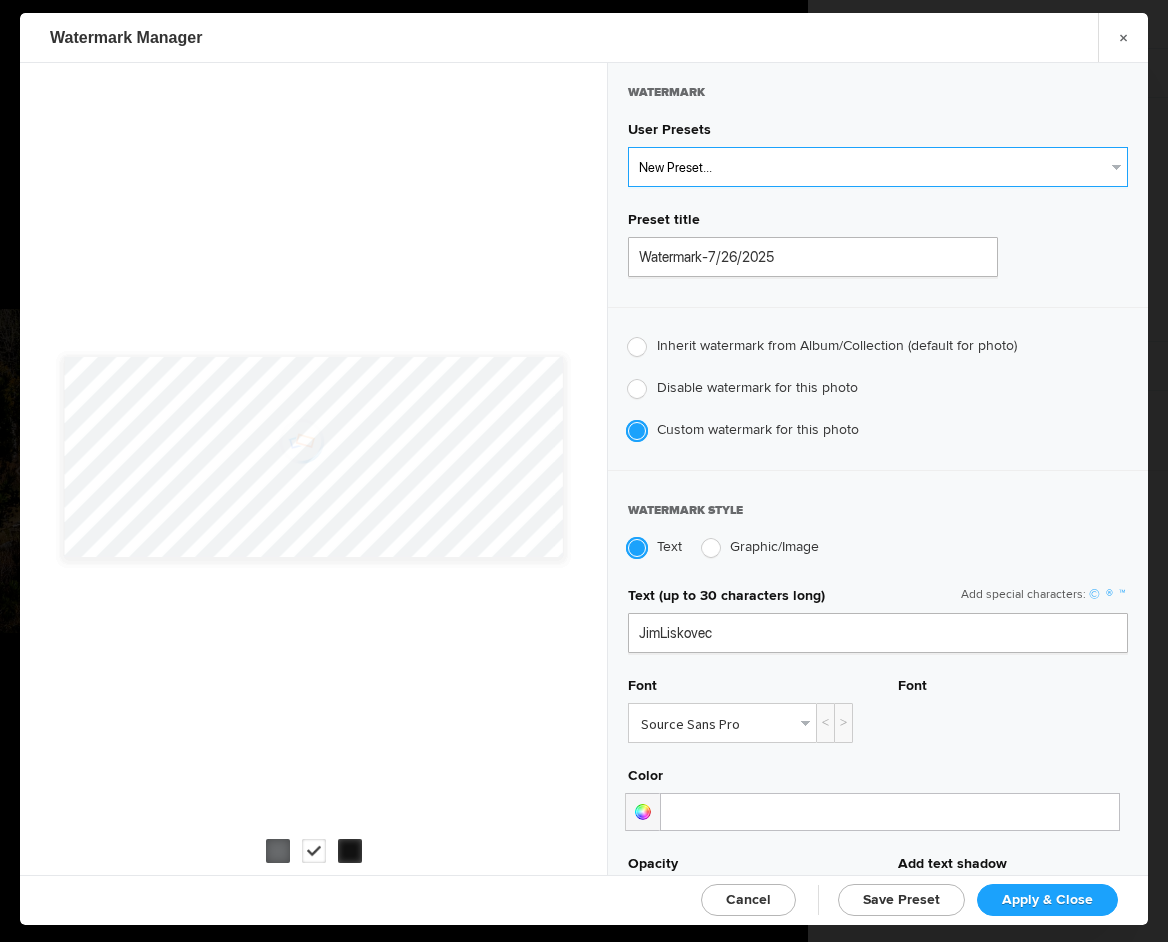 select on "1: Object" 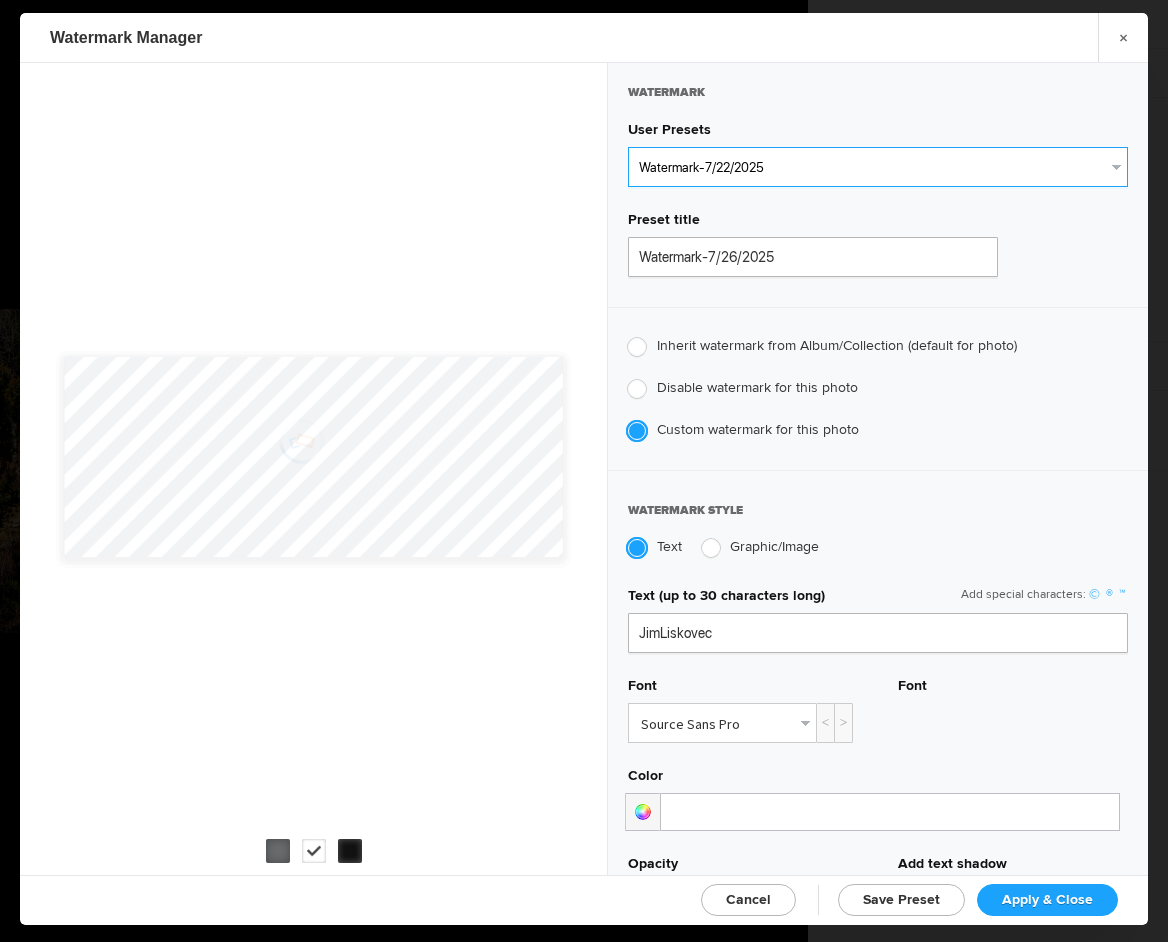 type on "Watermark-7/22/2025" 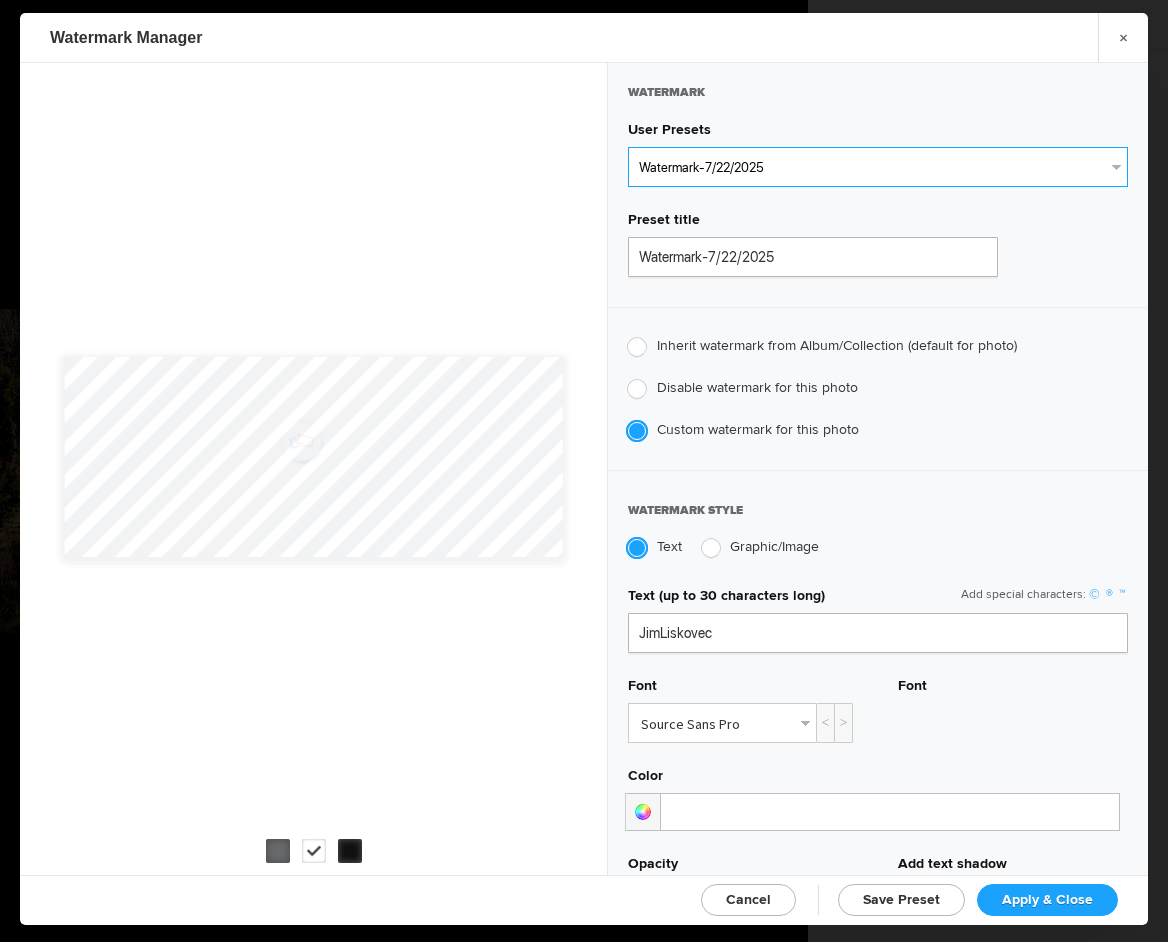 type on "[PERSON_NAME]" 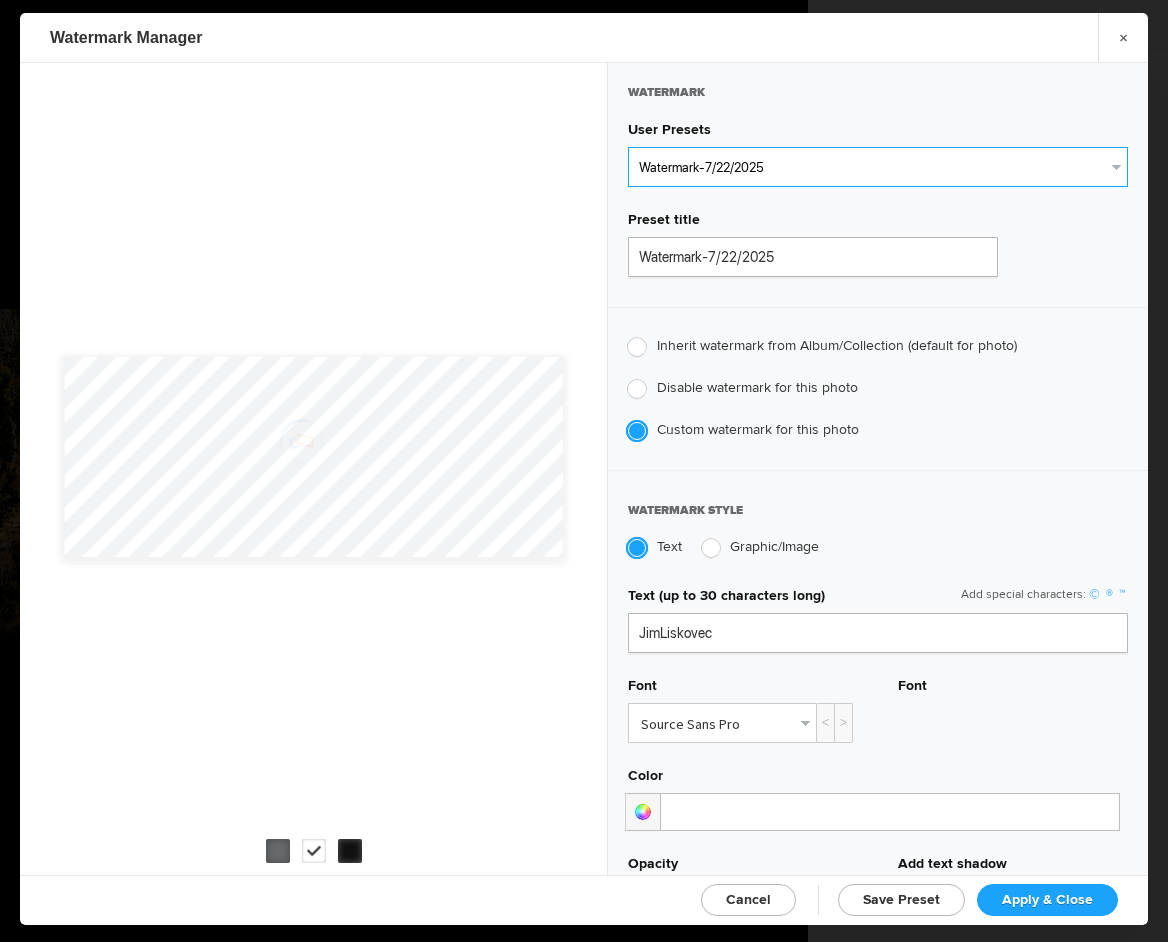 radio on "false" 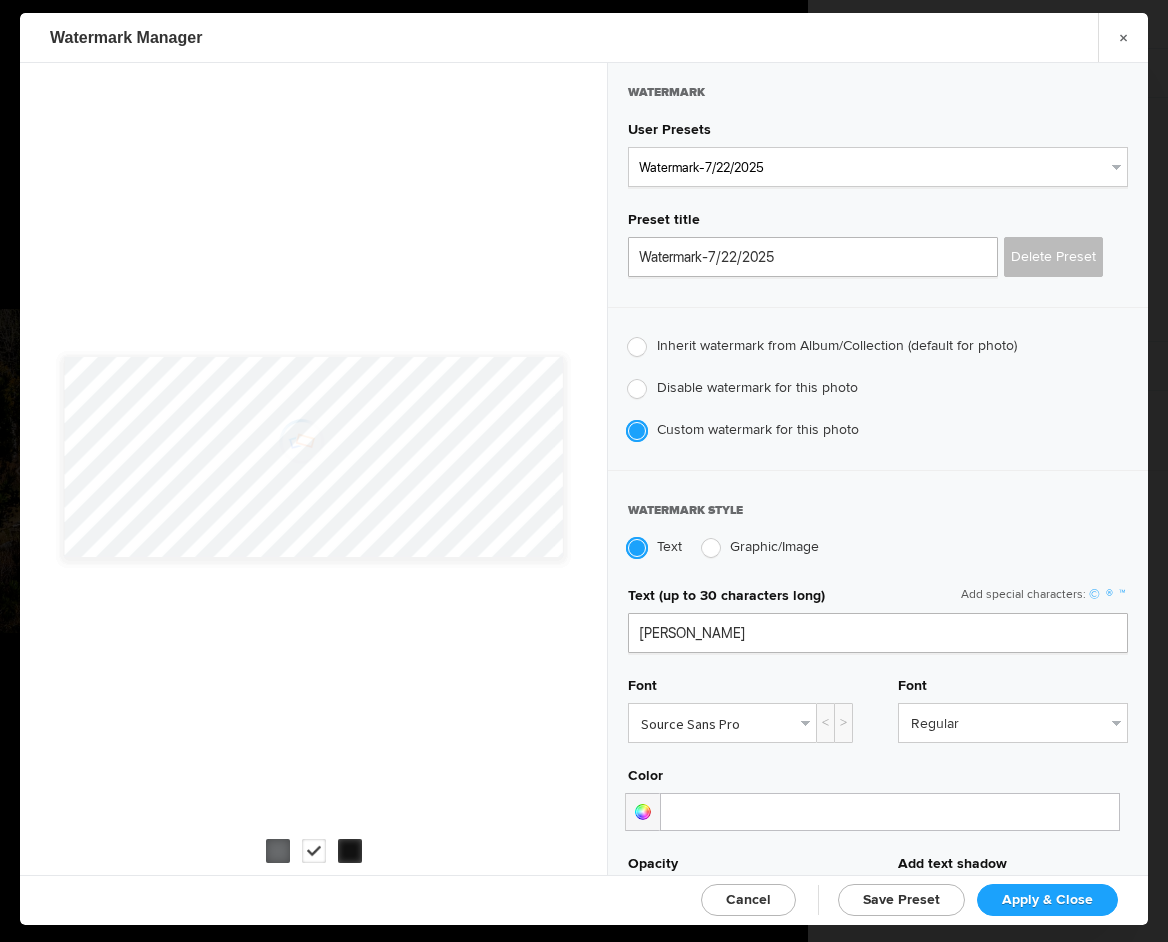 click on "Apply & Close" 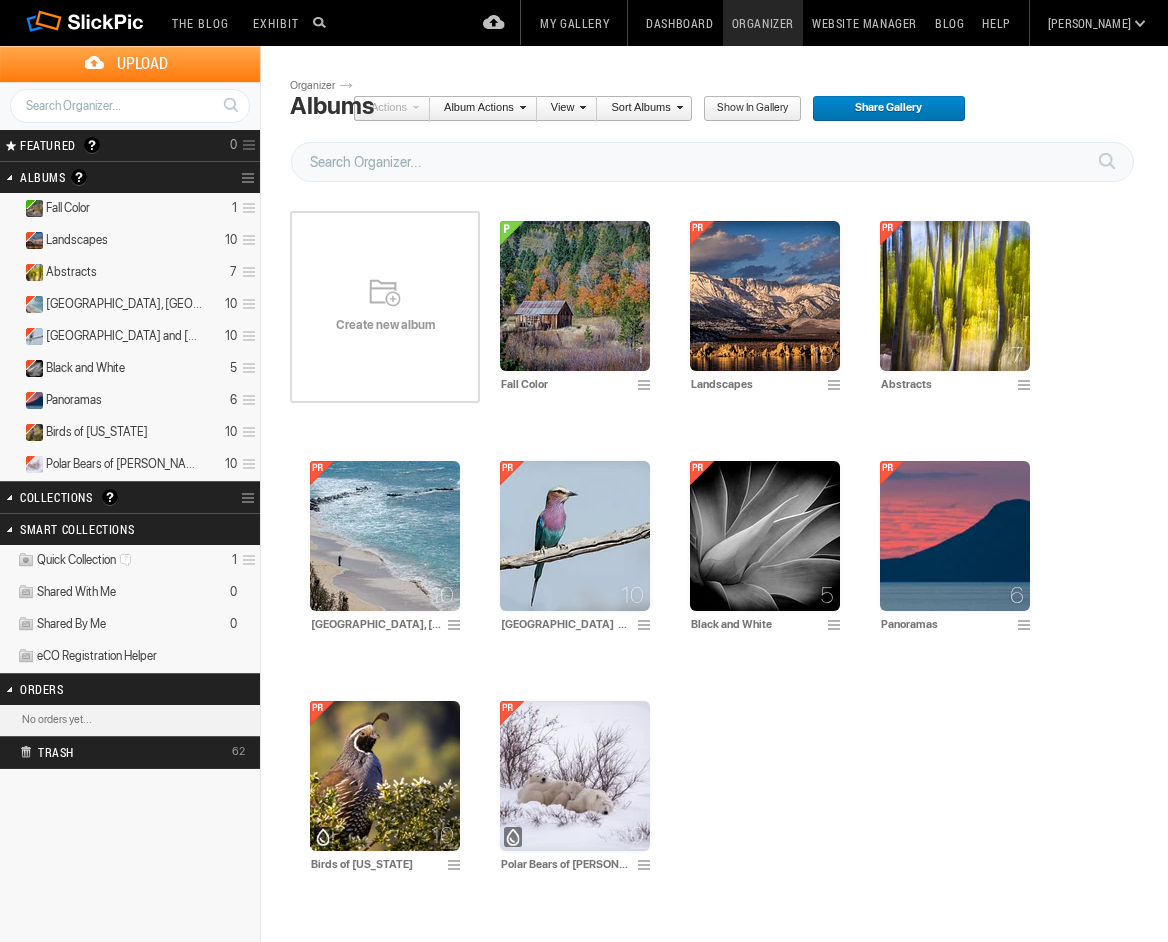 scroll, scrollTop: 0, scrollLeft: 0, axis: both 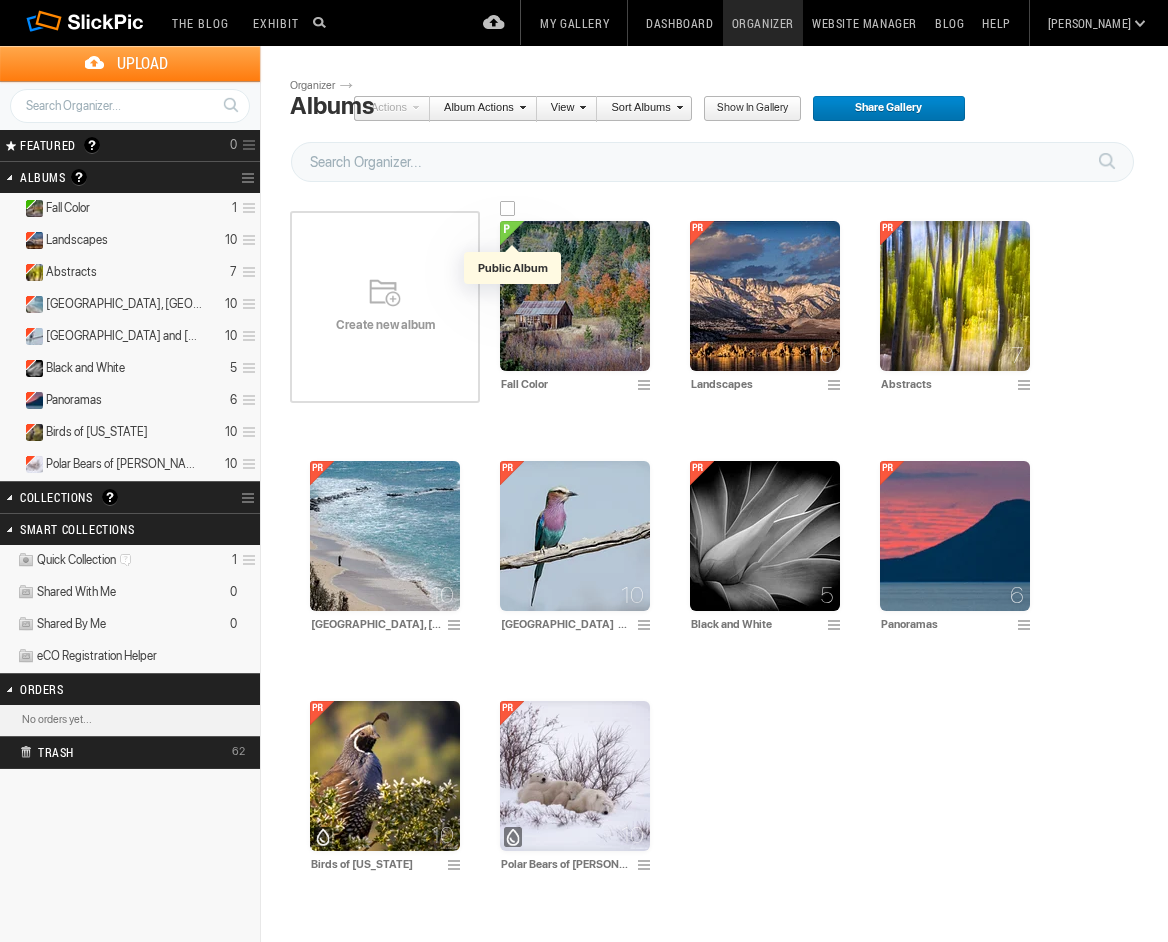 click at bounding box center [512, 233] 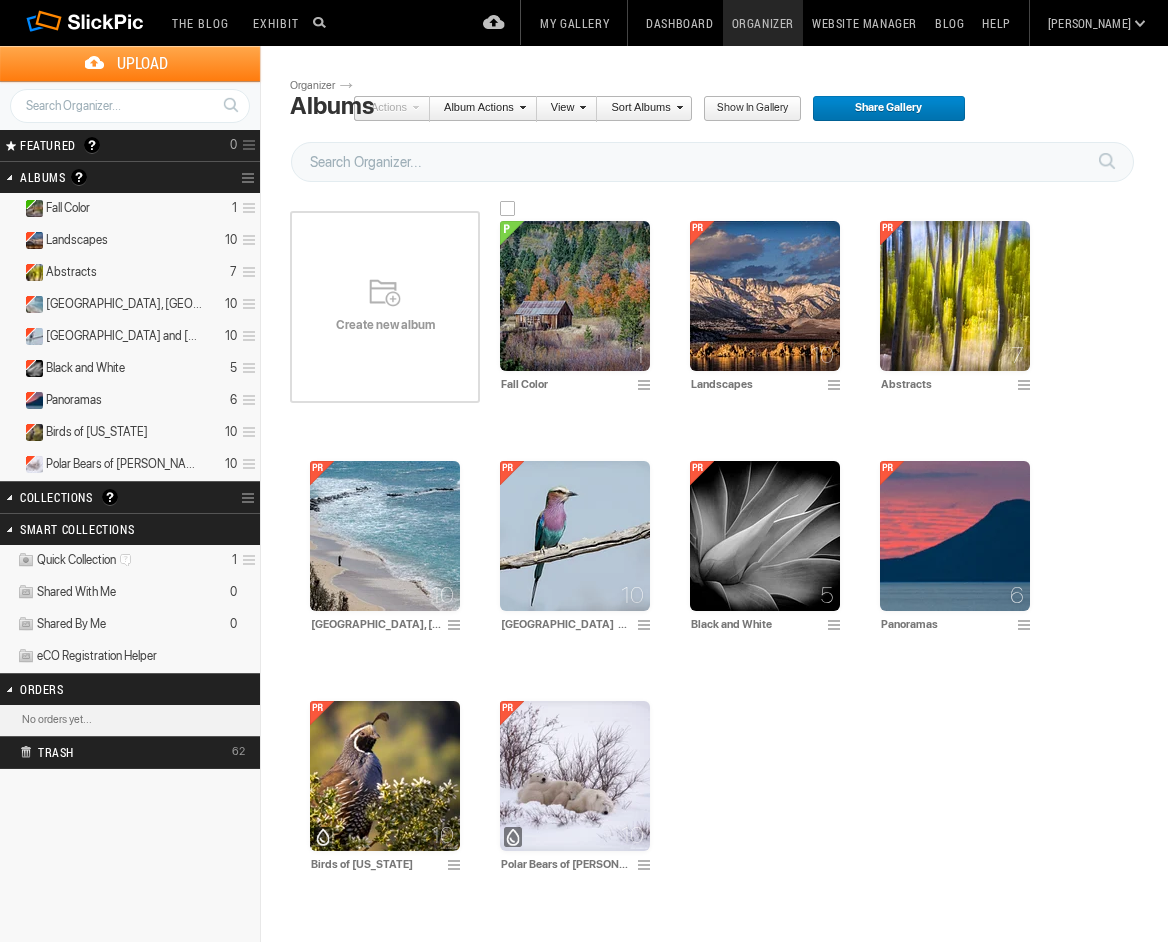 click at bounding box center [512, 233] 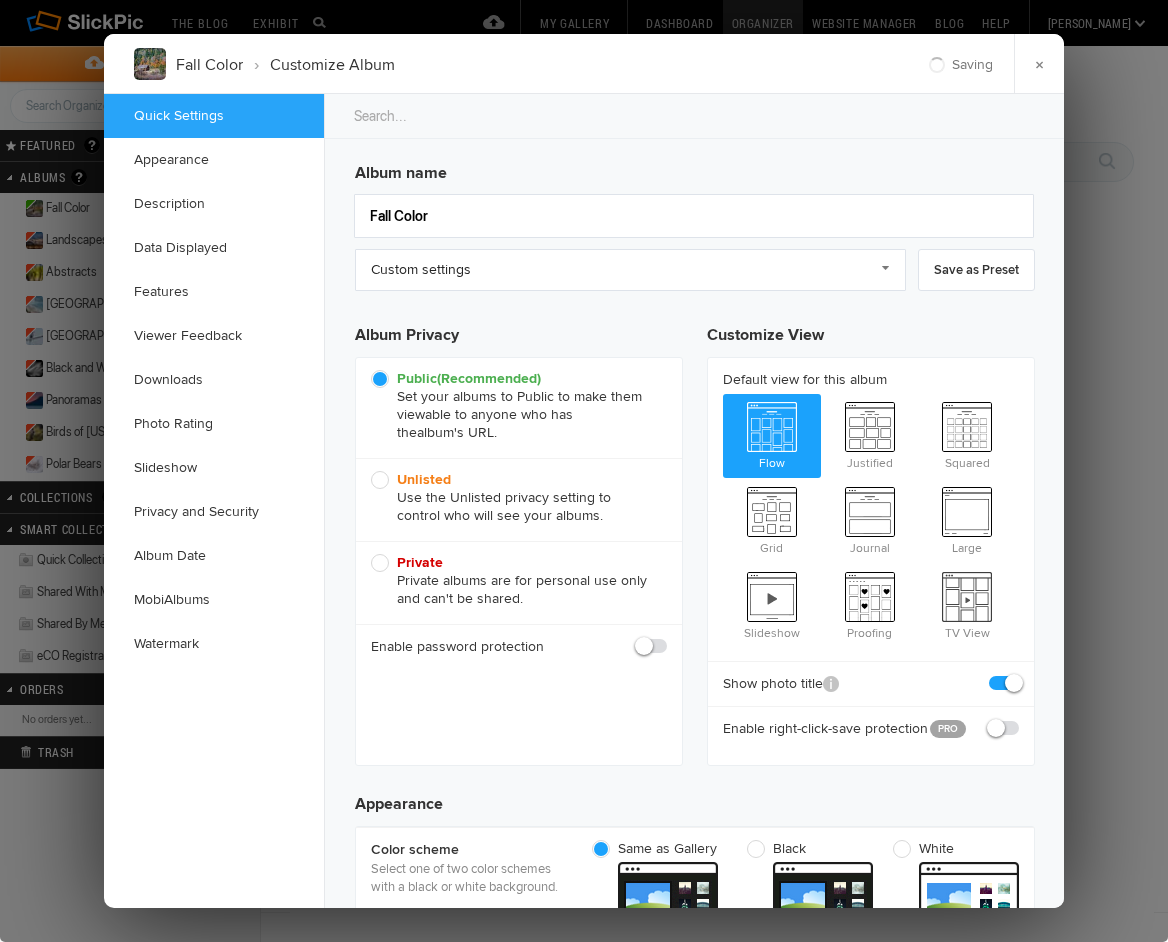 scroll, scrollTop: 0, scrollLeft: 0, axis: both 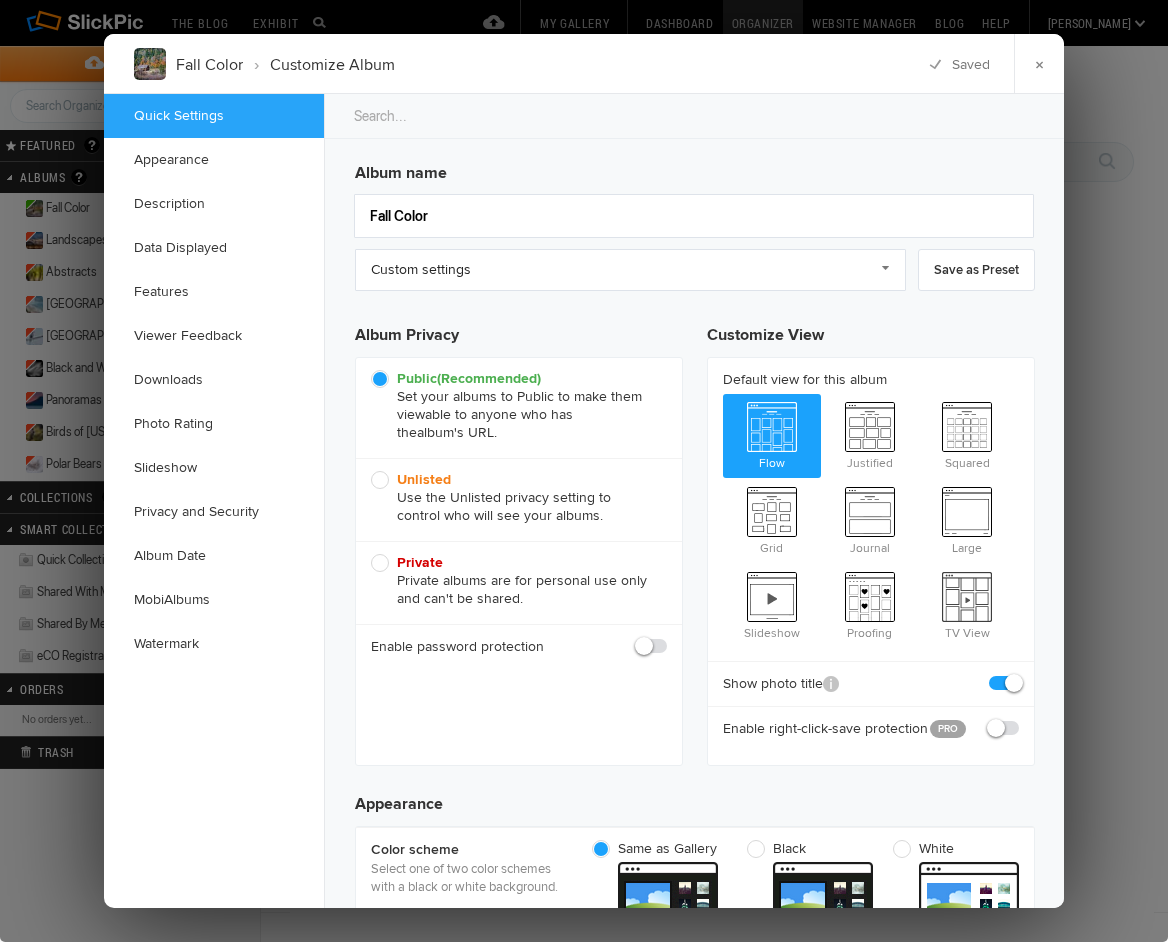 click on "Private  Private albums are for personal use only and can't be shared." 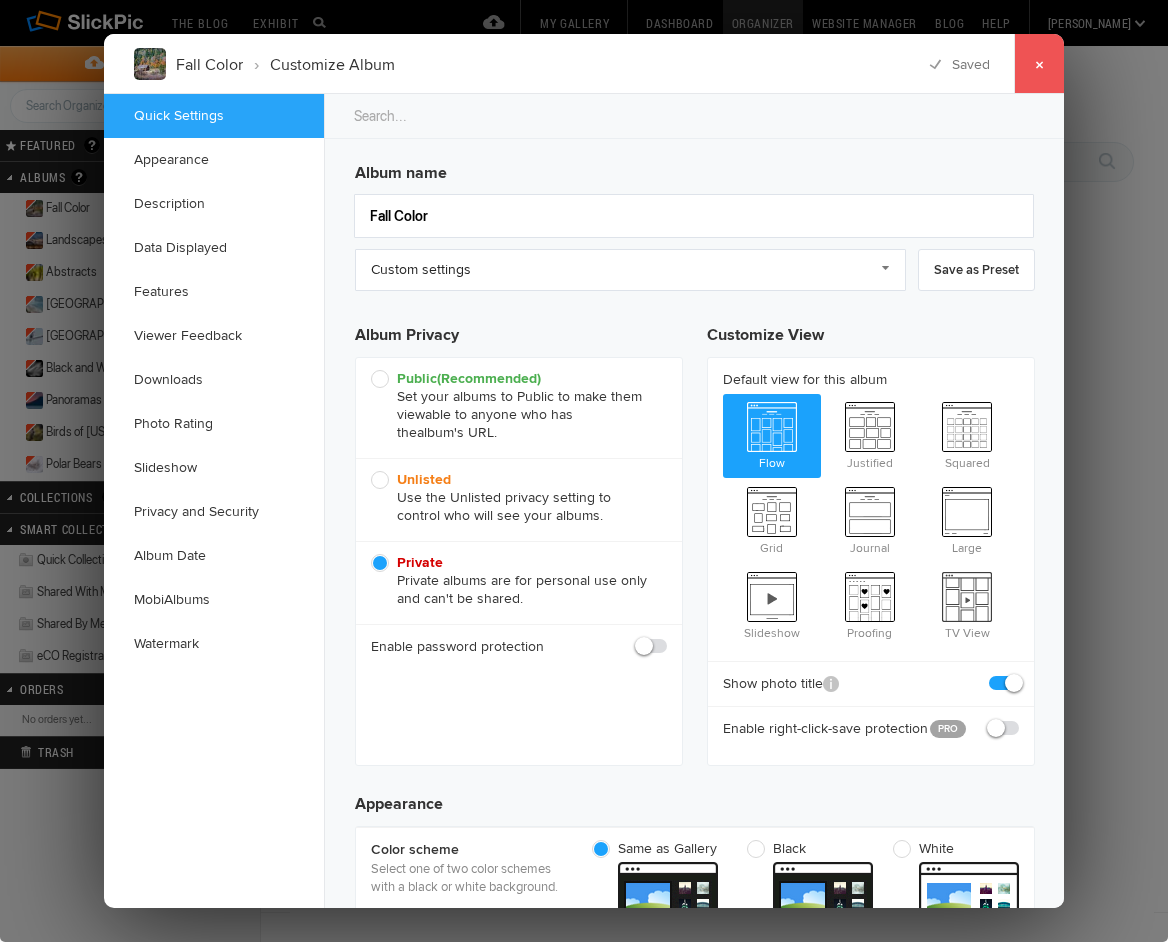 click on "×" 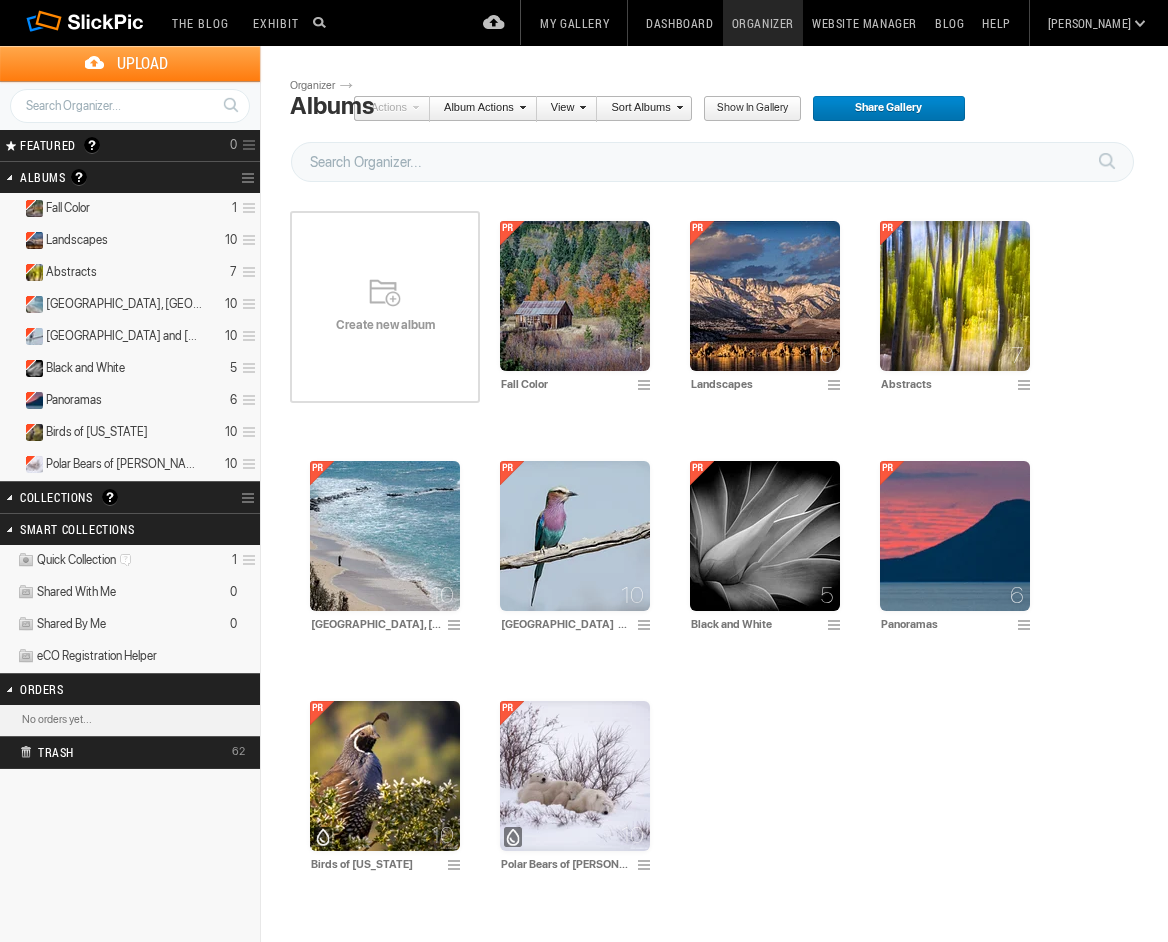 scroll, scrollTop: 0, scrollLeft: 0, axis: both 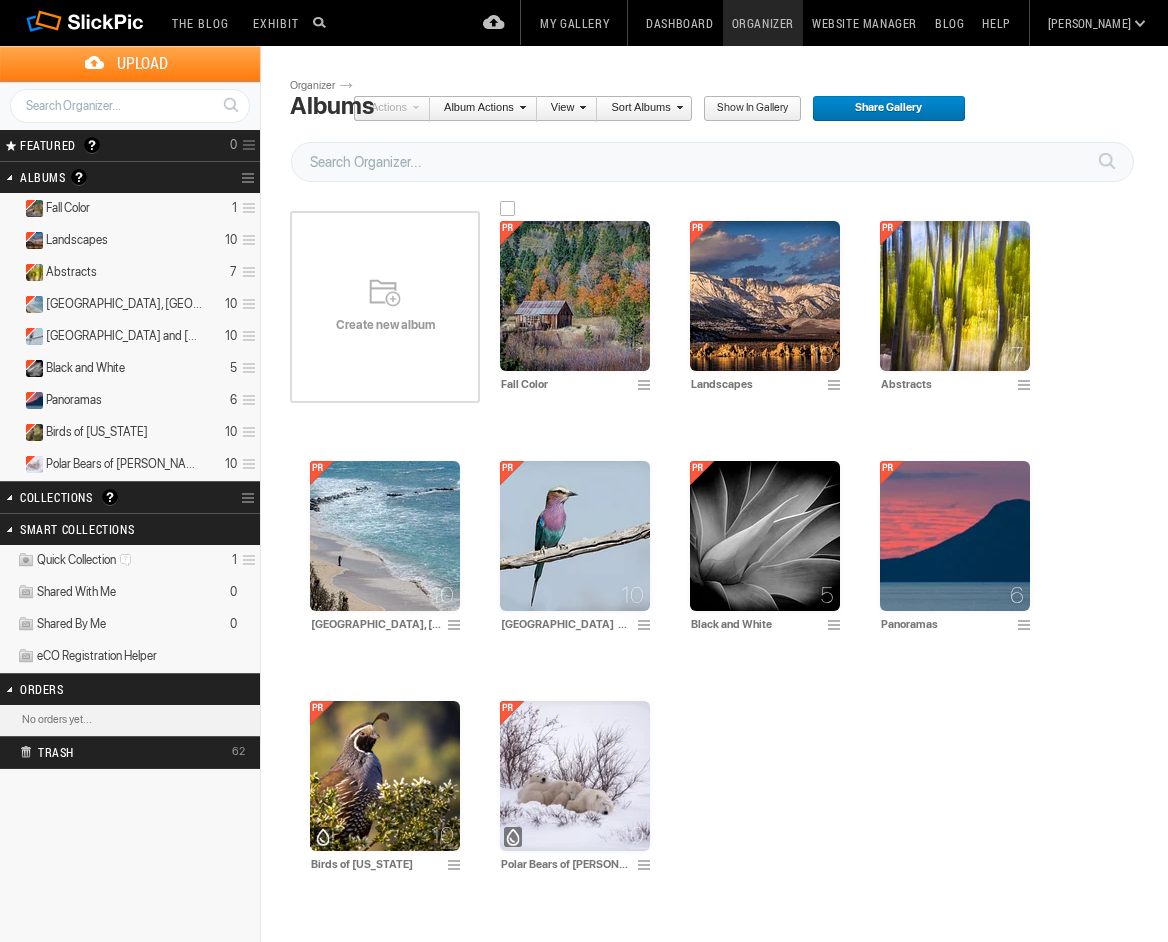 click at bounding box center (575, 296) 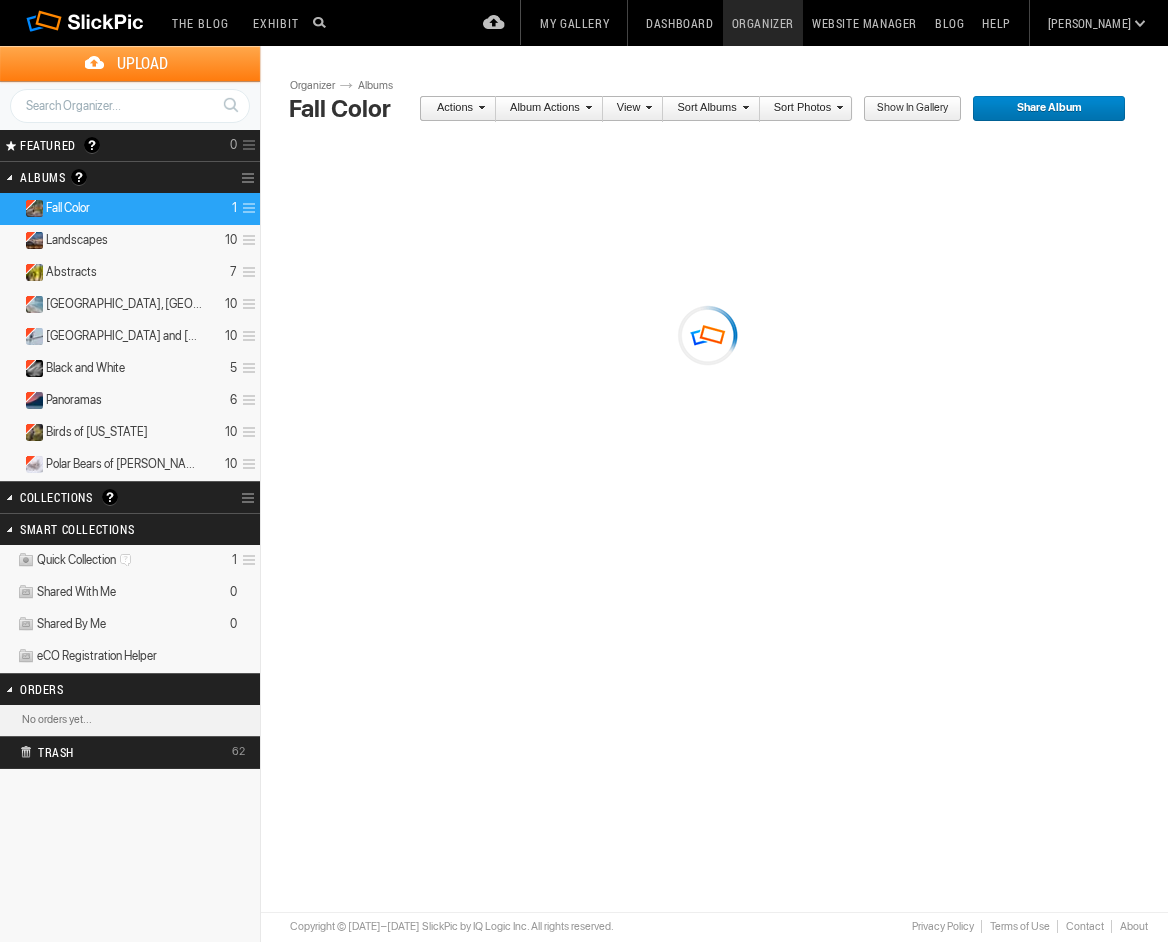 scroll, scrollTop: 0, scrollLeft: 0, axis: both 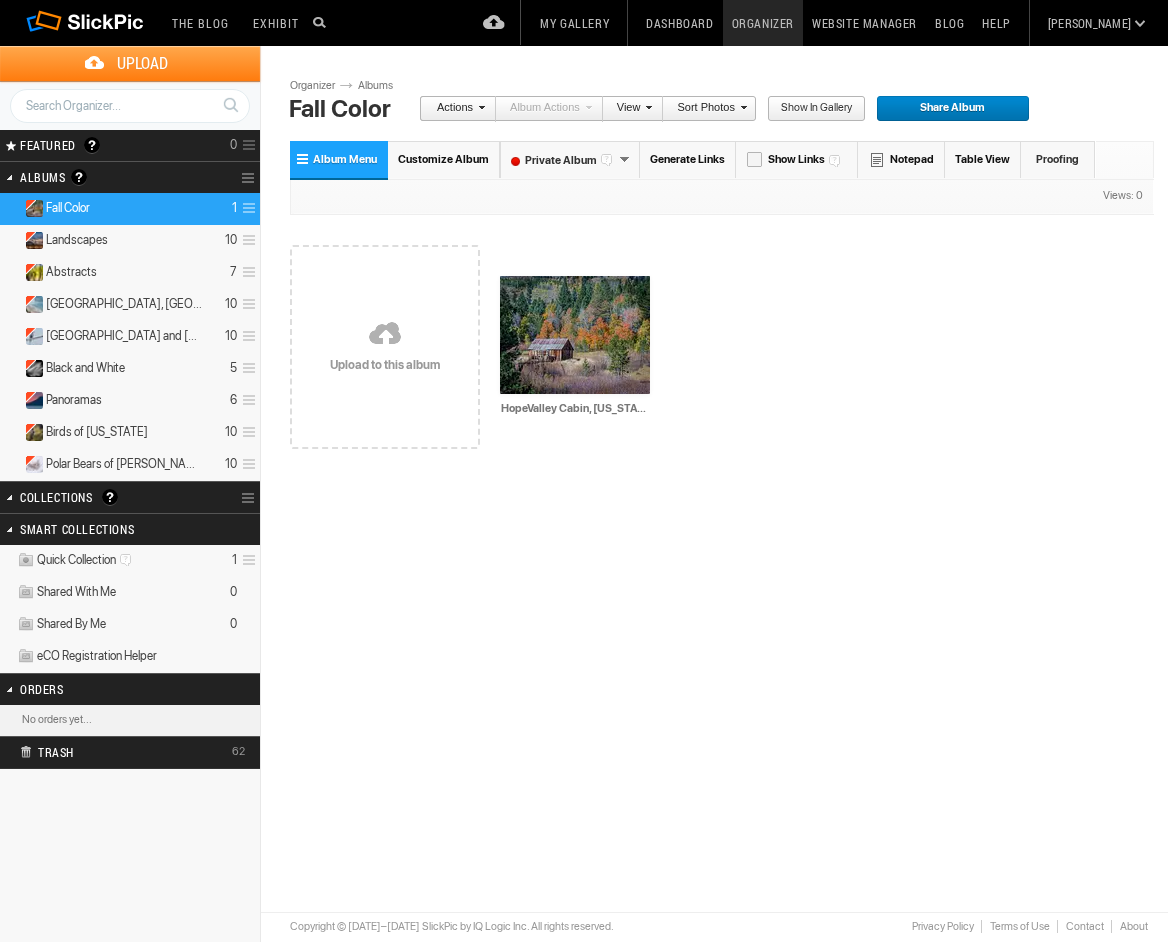 click on "The Blog
Search
Search
Exhibit
Fresh Photos Editor's Choice Photos Photoblogs My Featured Photos
Upload Photos My Gallery Dashboard Organizer Website Manager Blog Help
[PERSON_NAME]
My Gallery
Dashboard
Organizer
Website Manager
Blog
Account
Membership
Global Settings
Gallery Settings
Domains
Q&A Forum
Help
Sign Out
Upload
Get Adobe® Lightroom® plug-in  here
0" at bounding box center [584, 471] 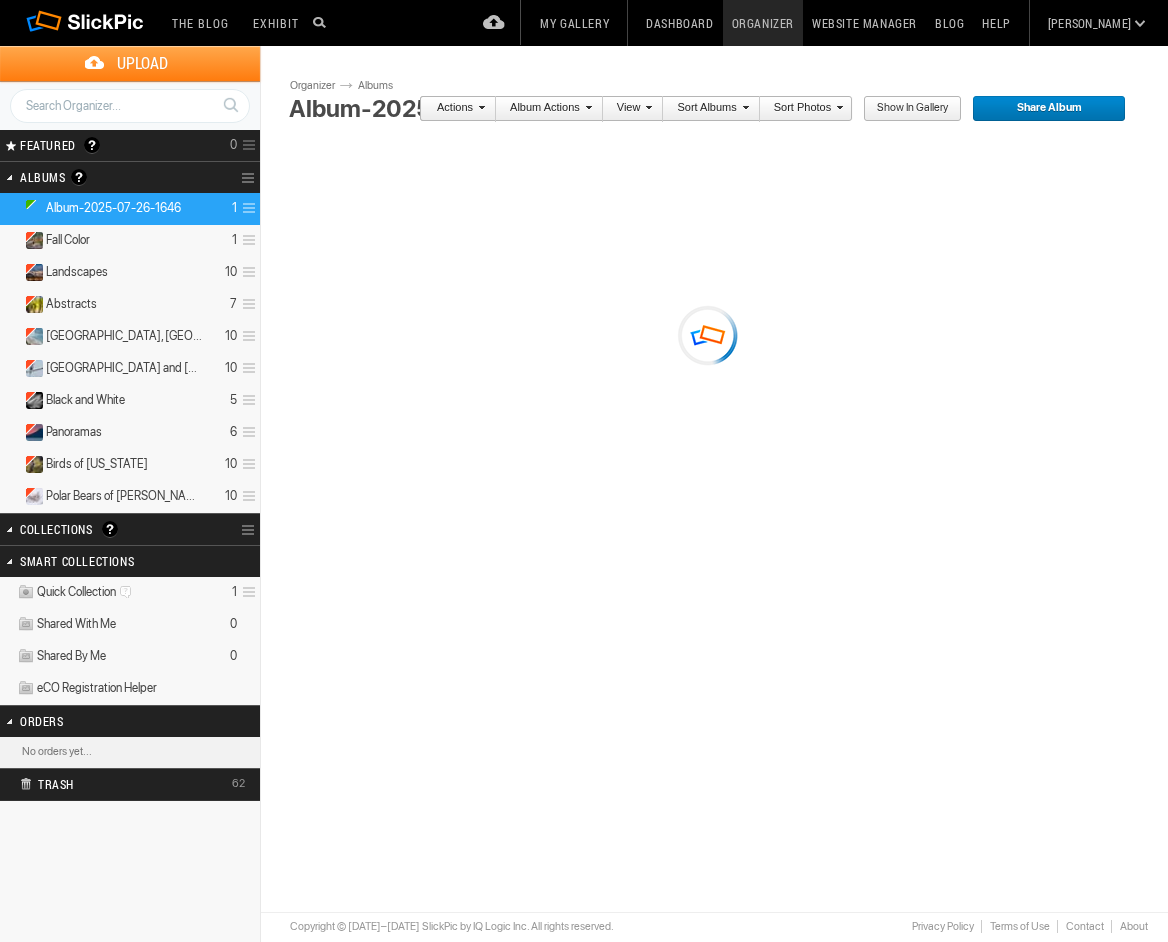 scroll, scrollTop: 0, scrollLeft: 0, axis: both 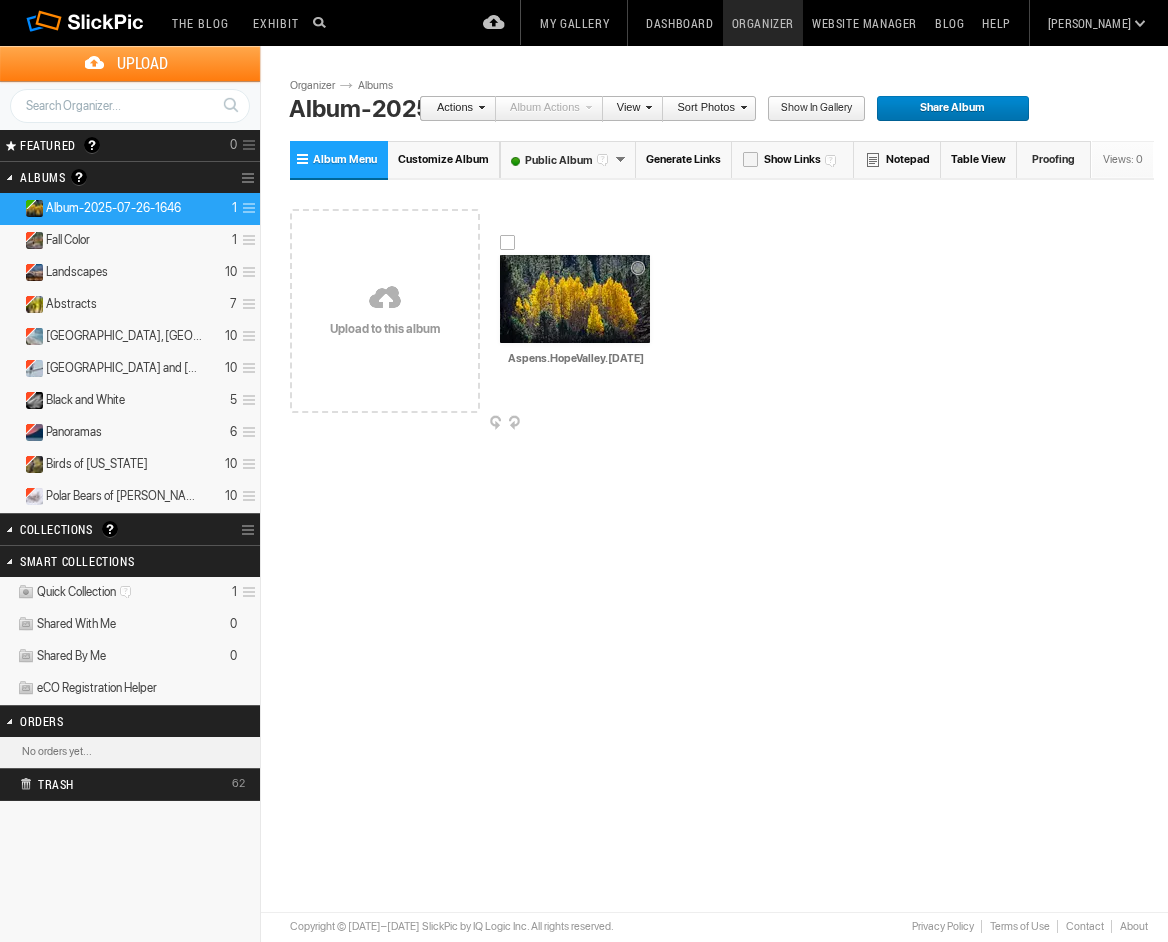 click at bounding box center (575, 299) 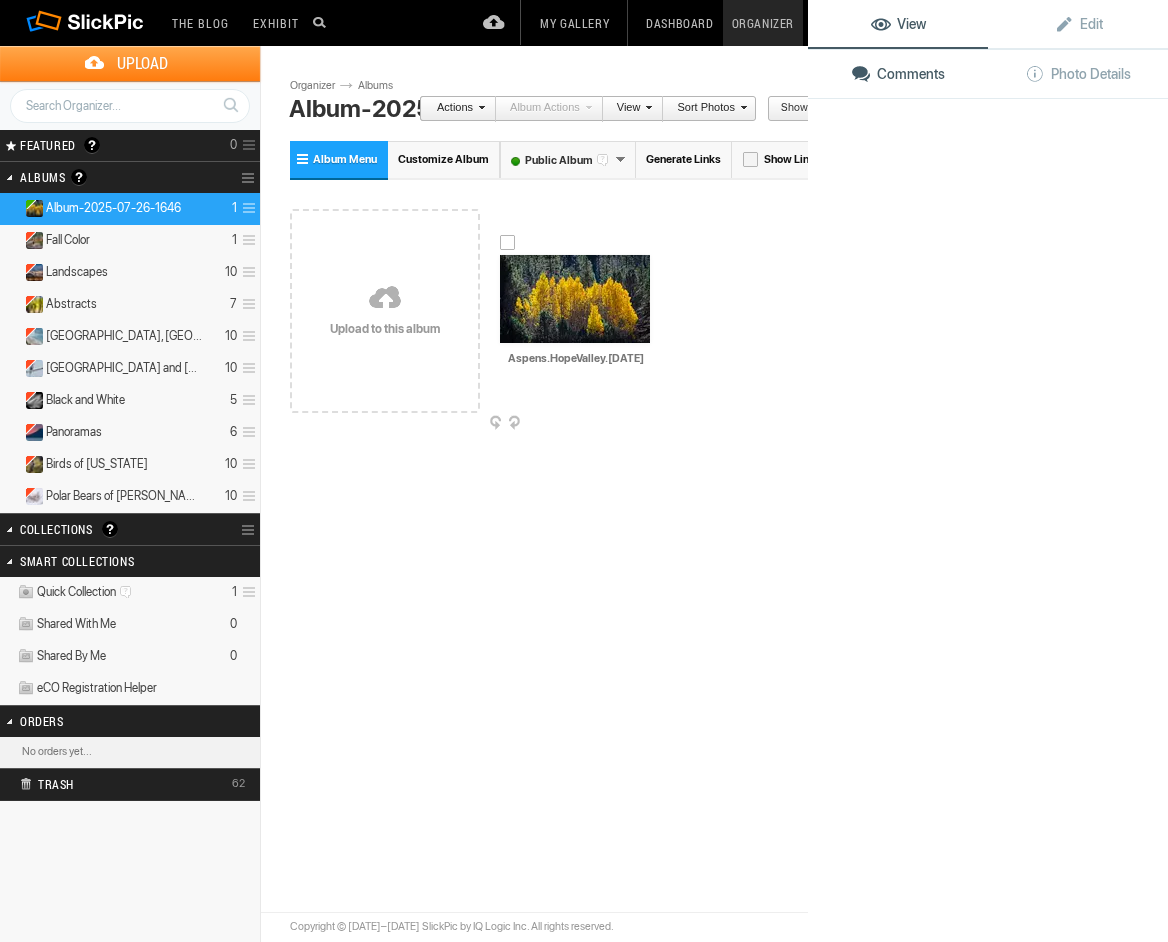 click 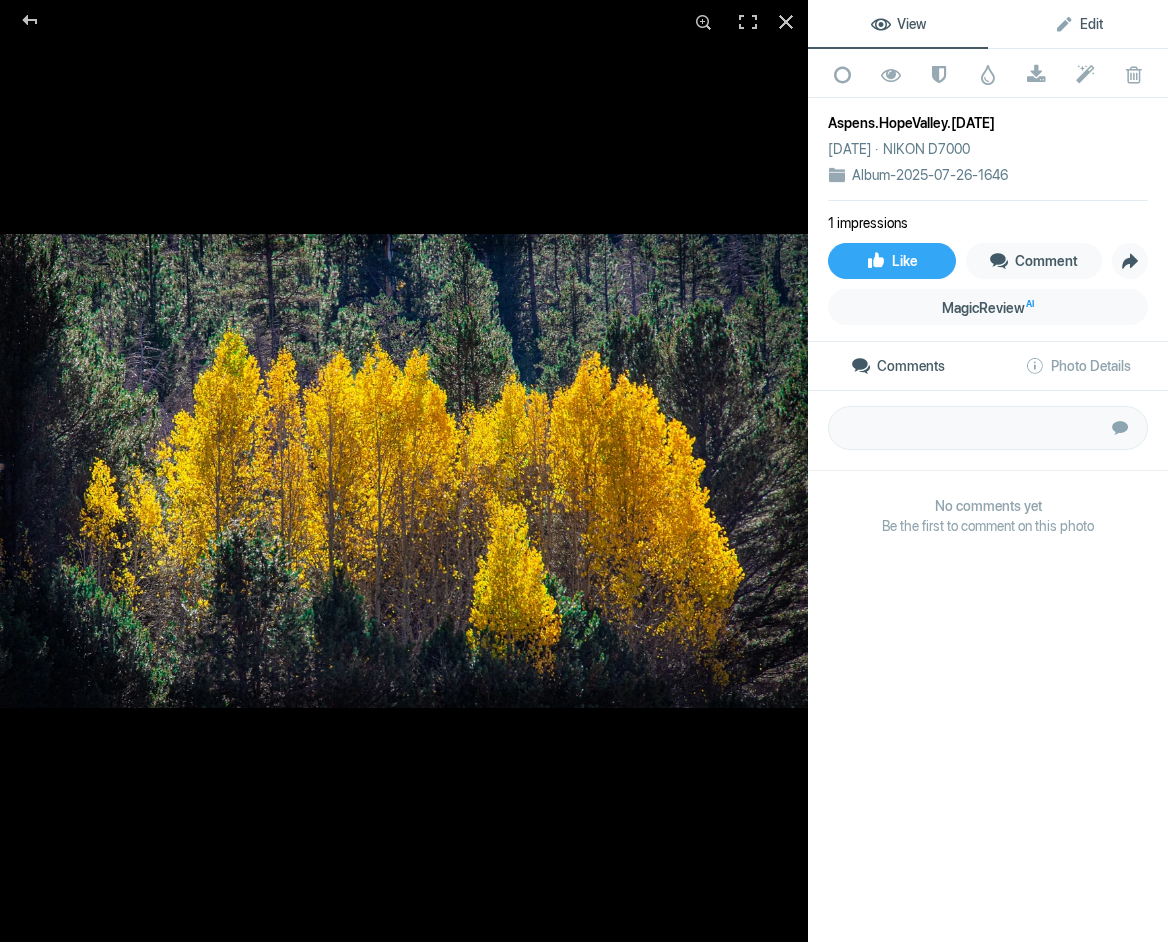click on "Edit" 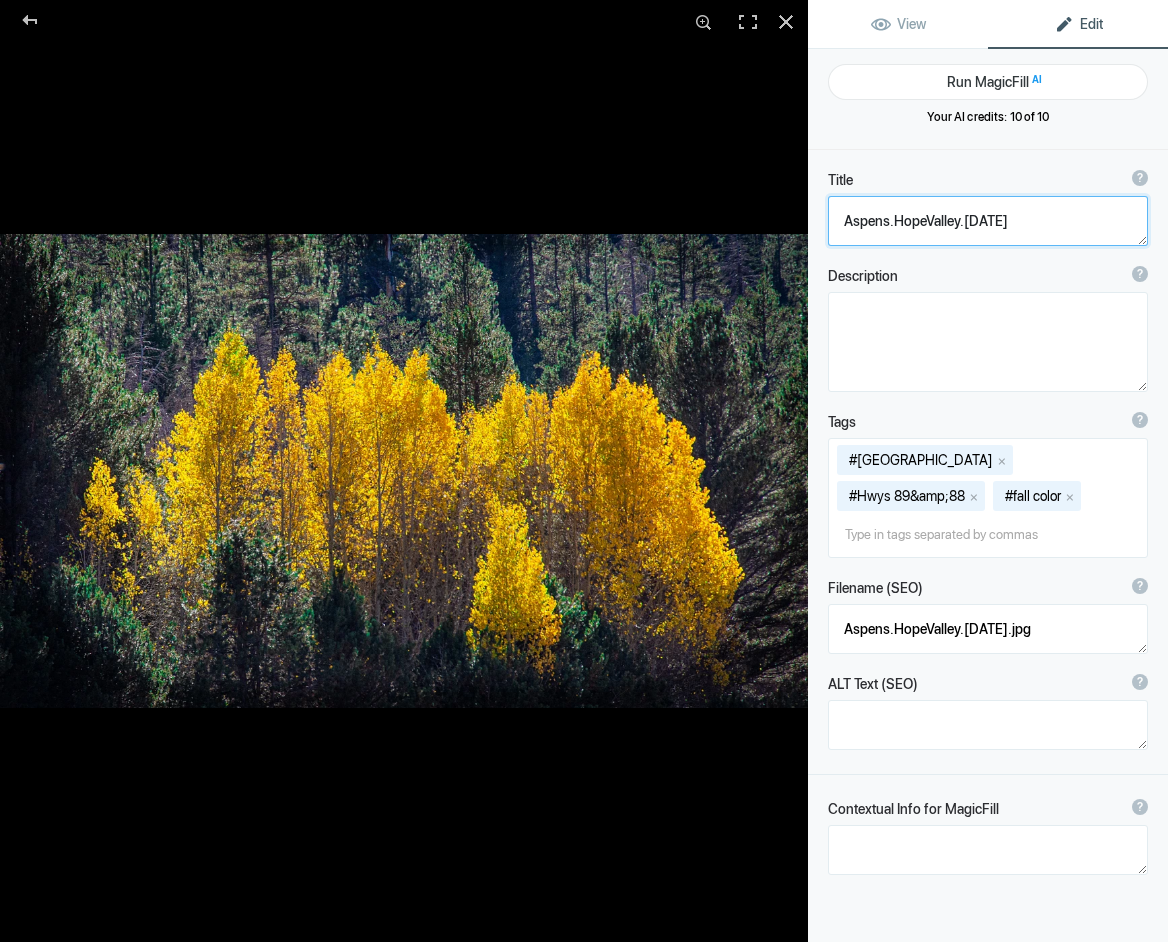 drag, startPoint x: 1010, startPoint y: 222, endPoint x: 1023, endPoint y: 223, distance: 13.038404 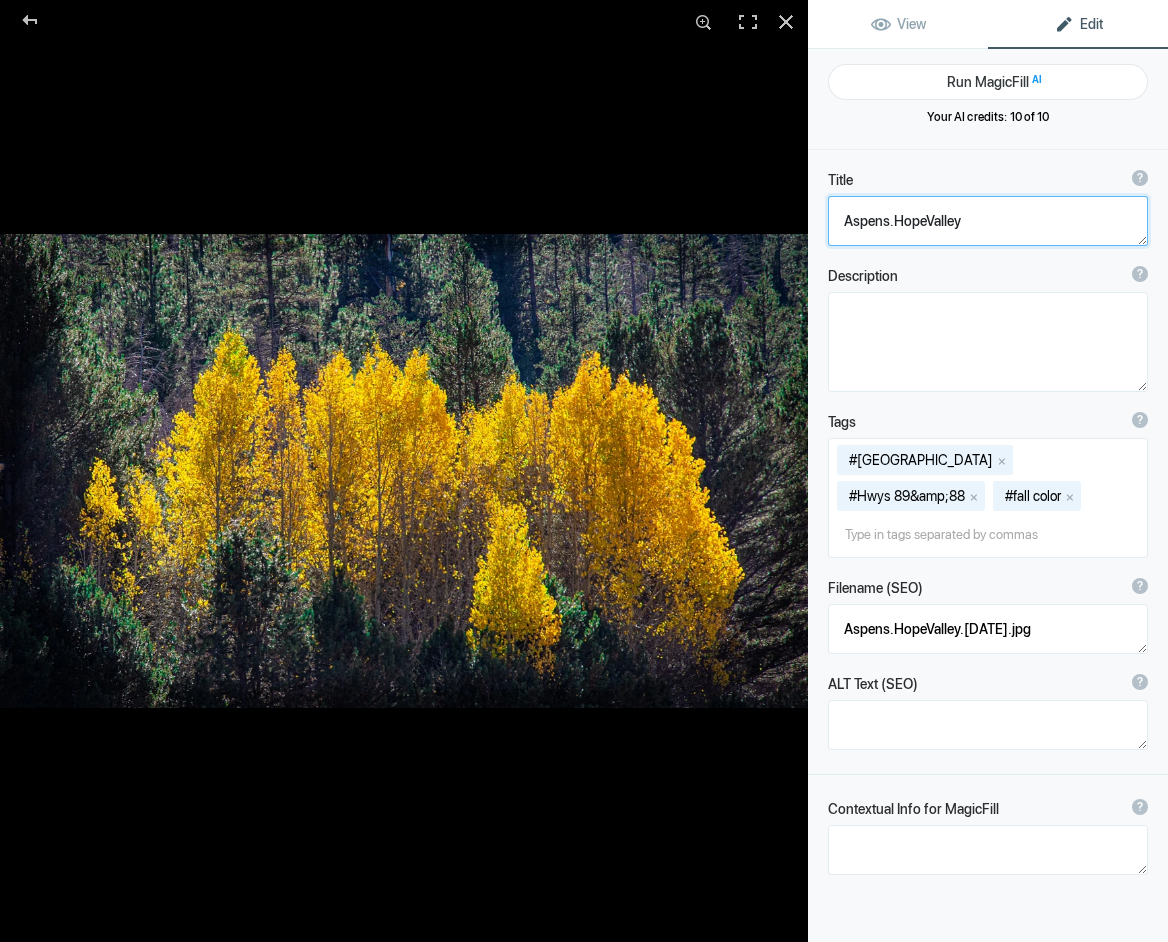click 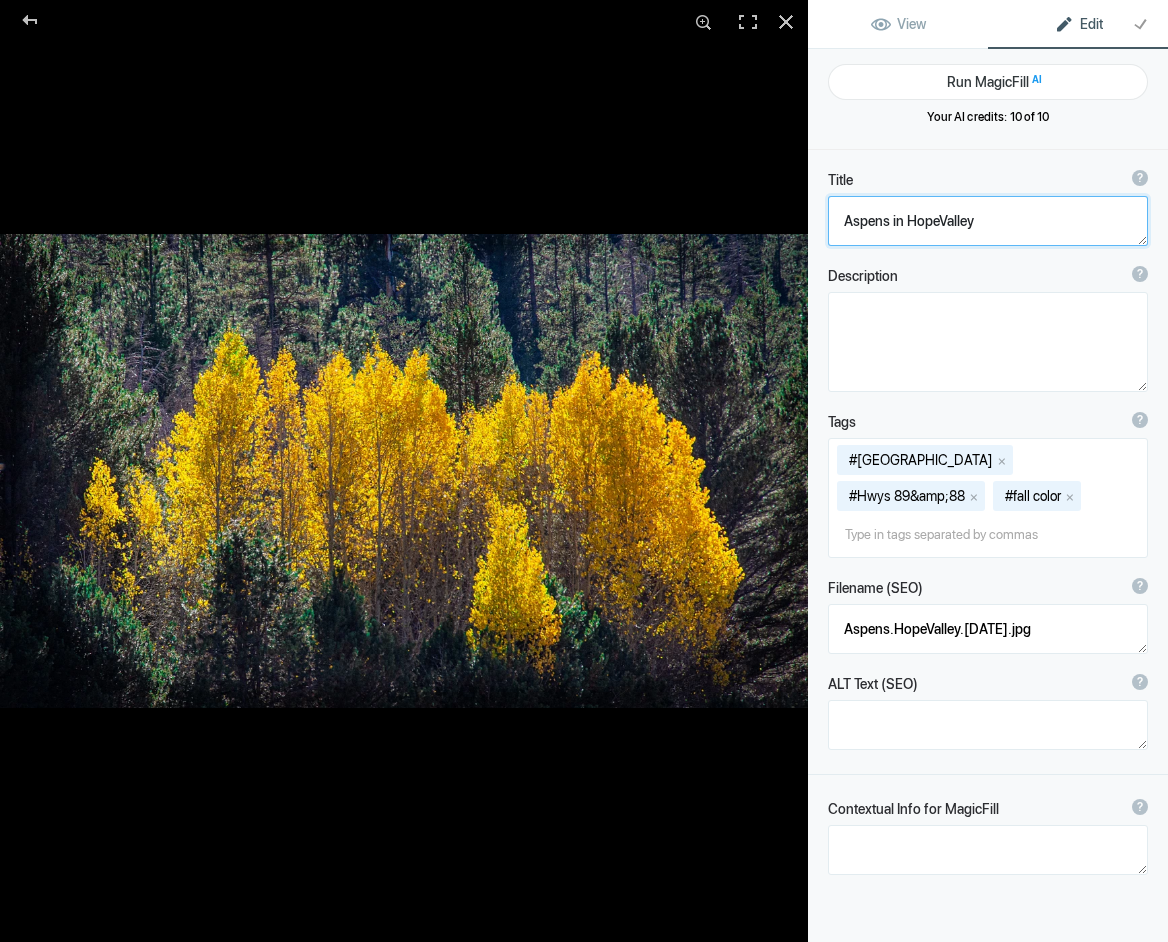 click 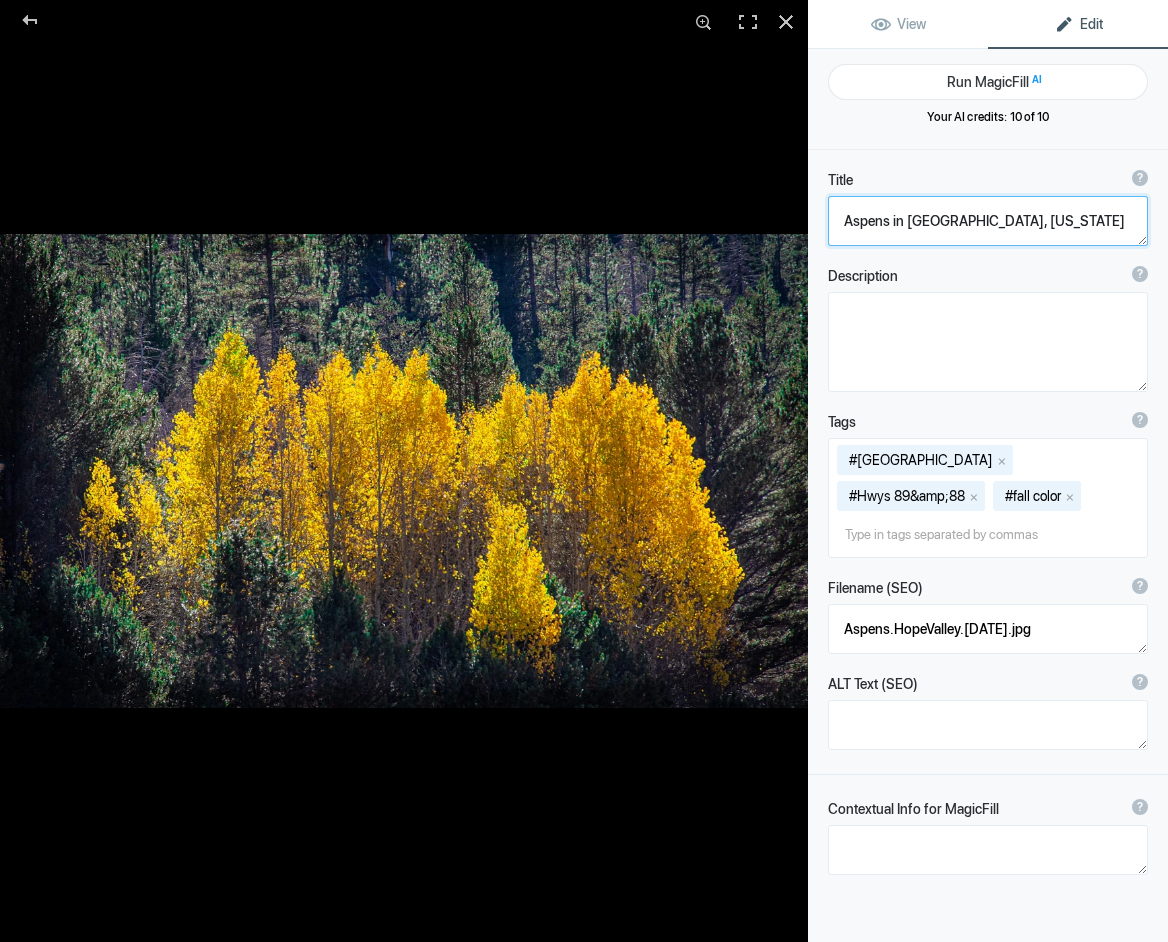 click 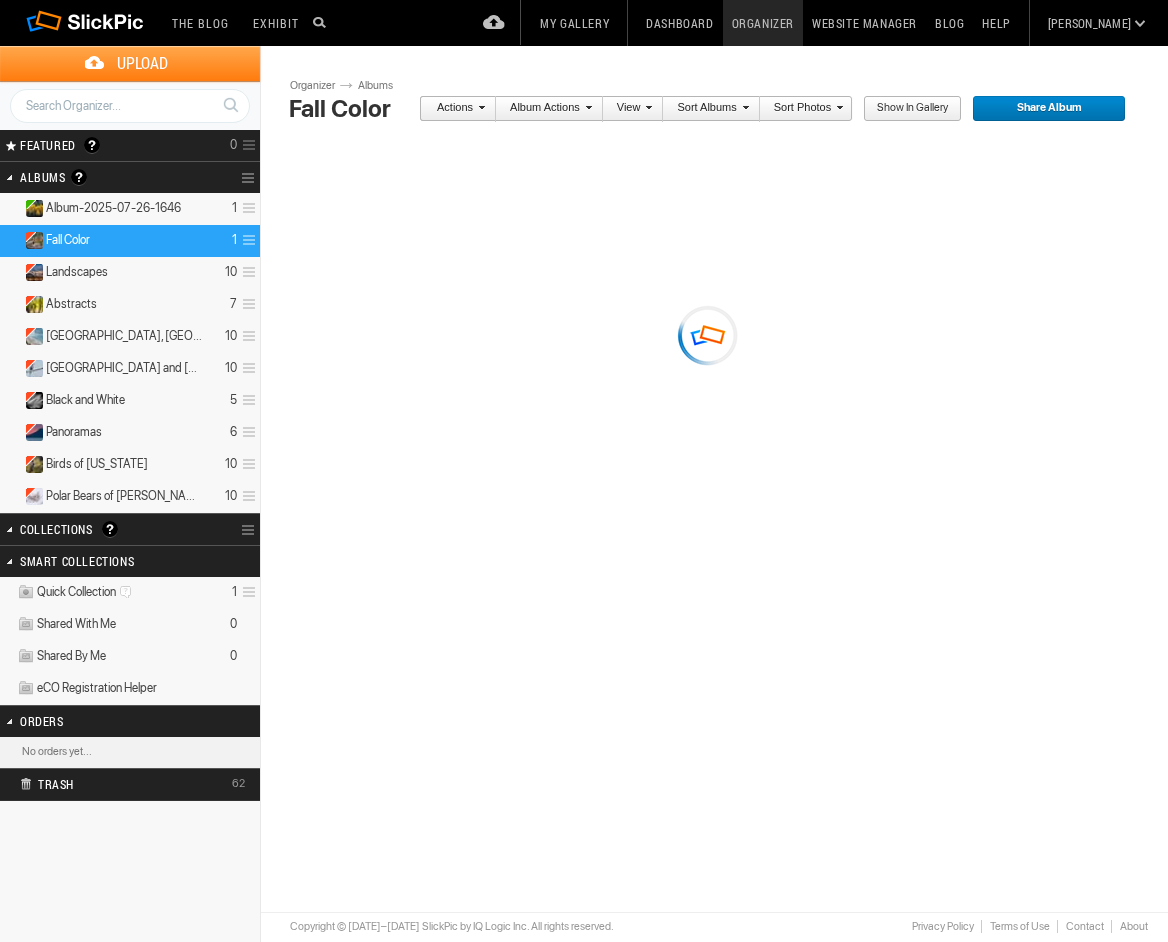 scroll, scrollTop: 0, scrollLeft: 0, axis: both 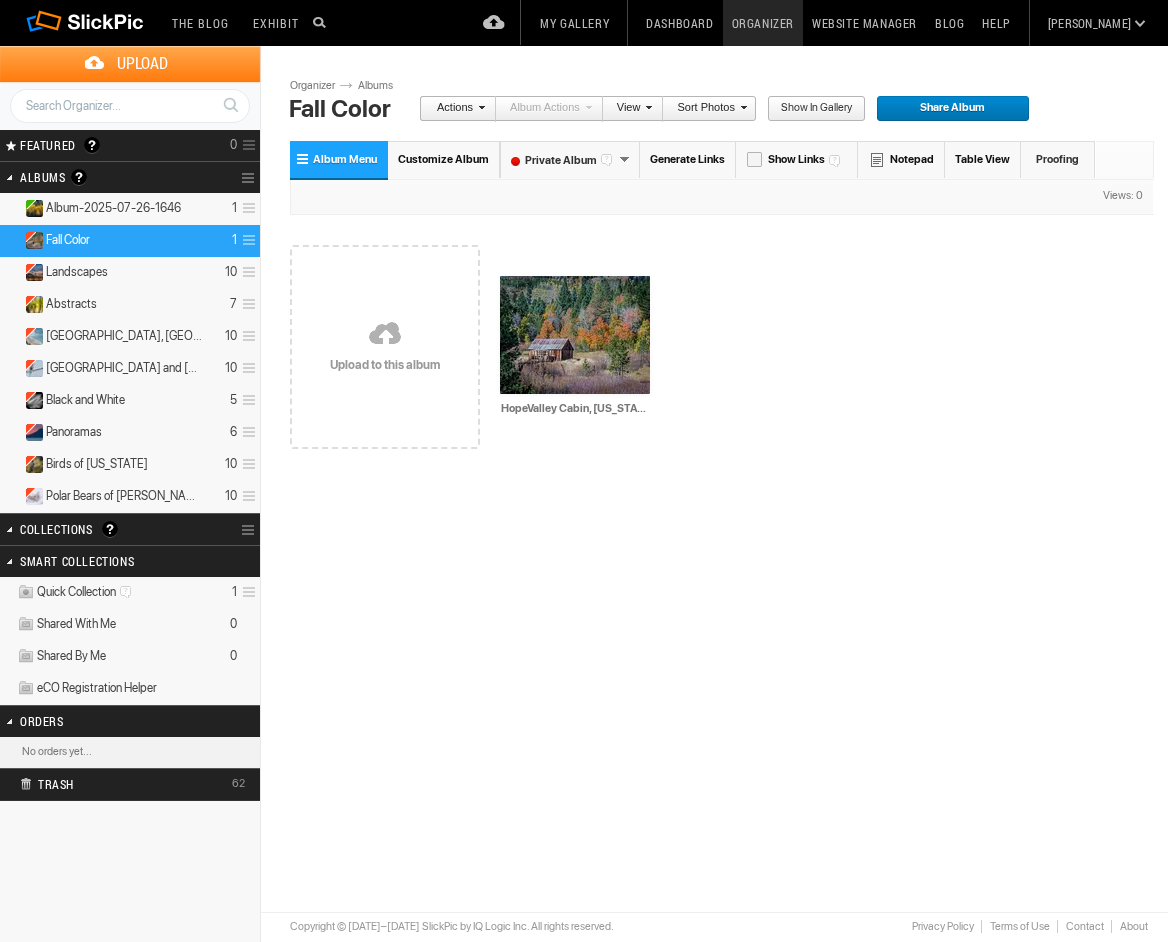 click on "Fall Color
1" at bounding box center [130, 241] 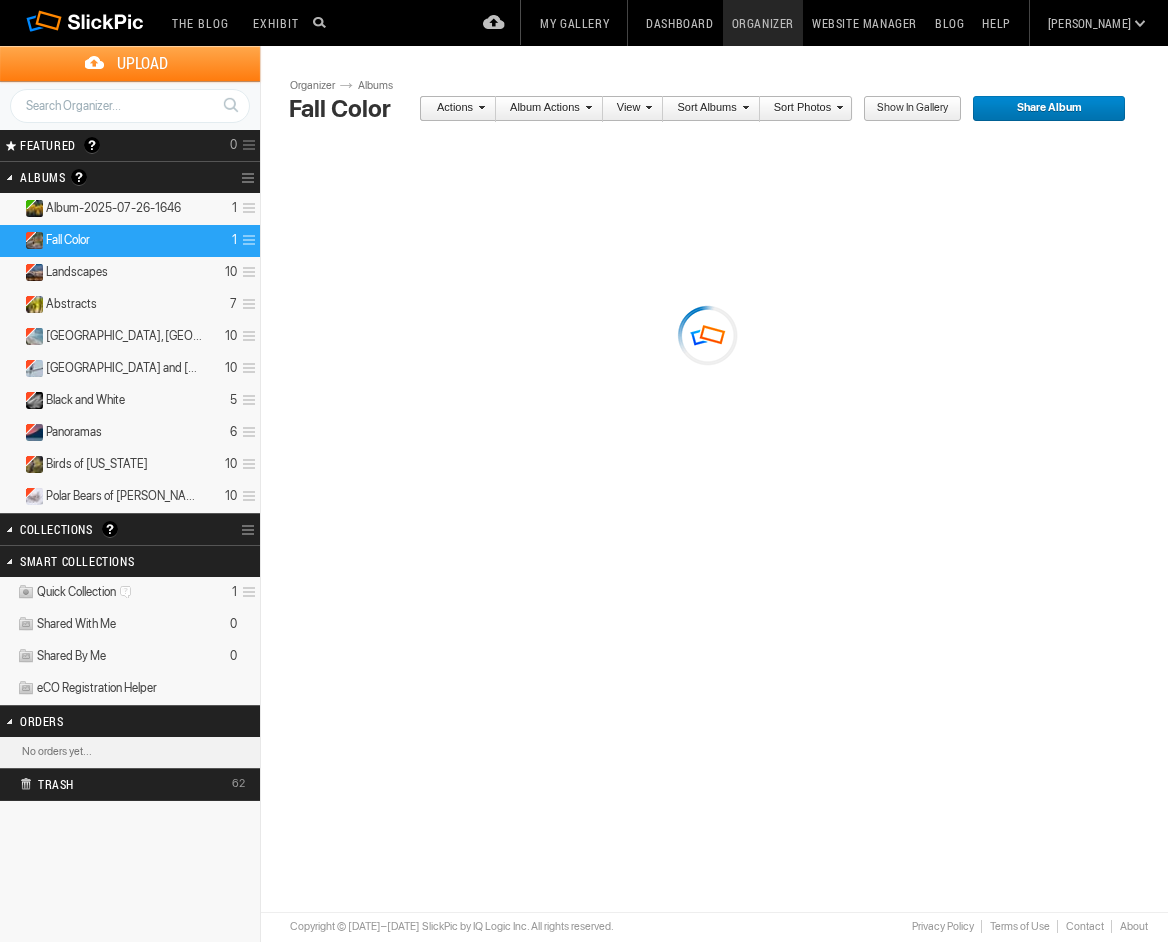 scroll, scrollTop: 0, scrollLeft: 0, axis: both 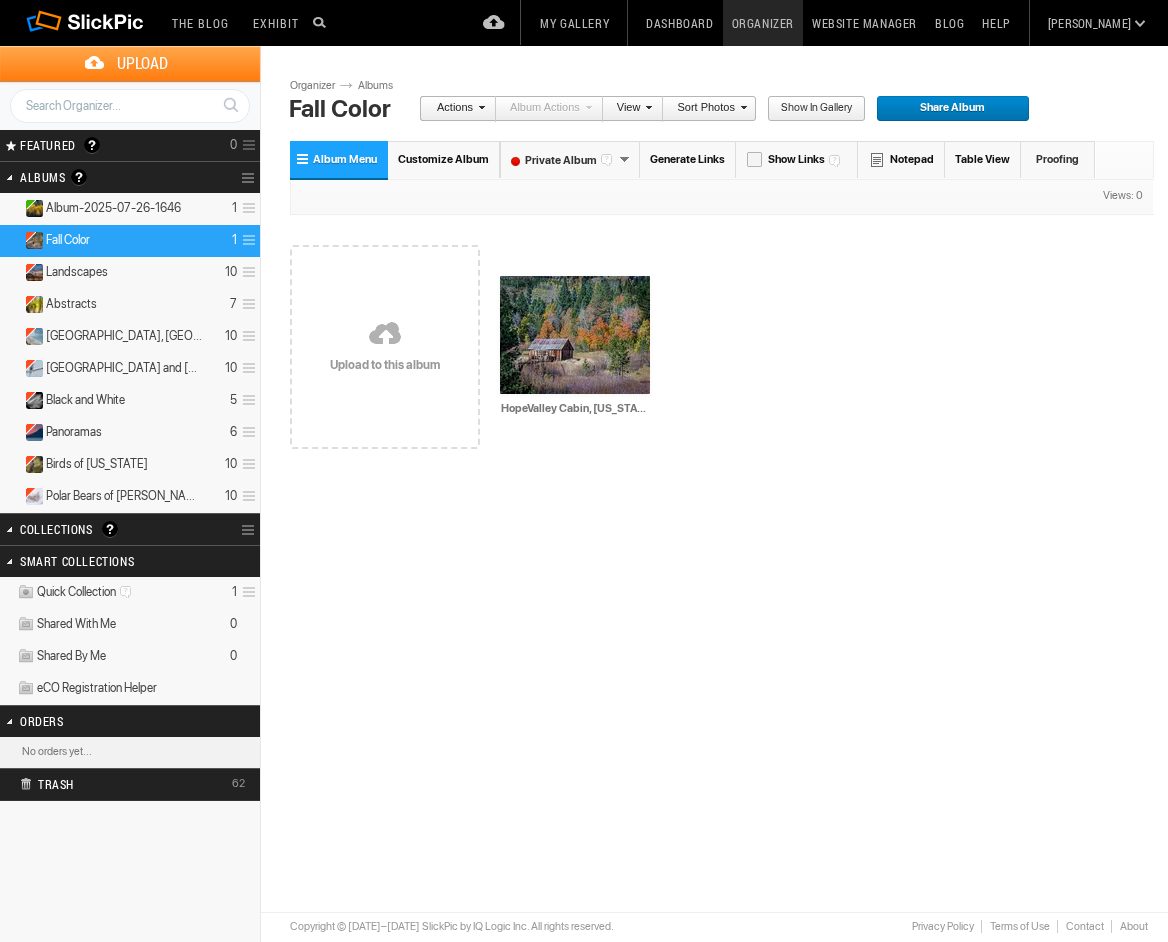 click on "Upload" at bounding box center [142, 63] 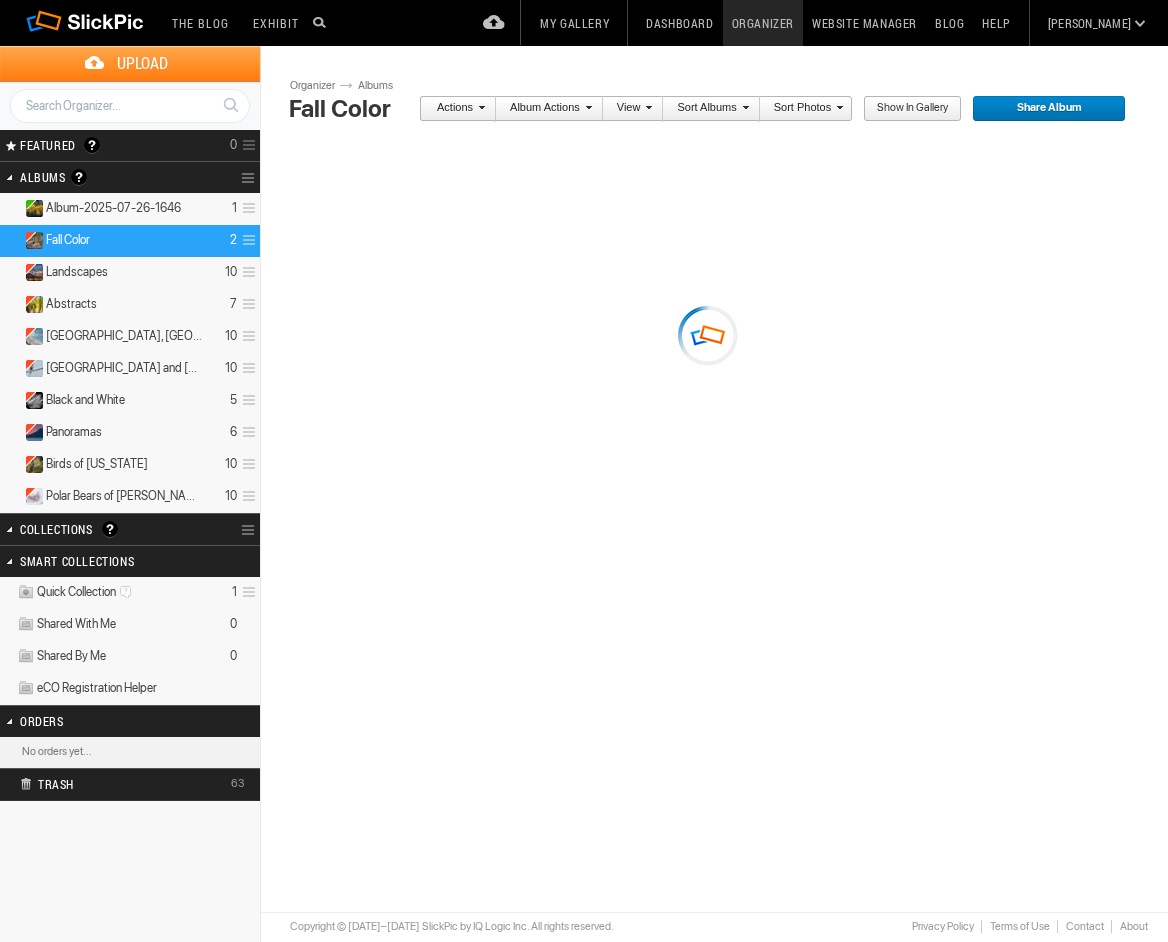 scroll, scrollTop: 0, scrollLeft: 0, axis: both 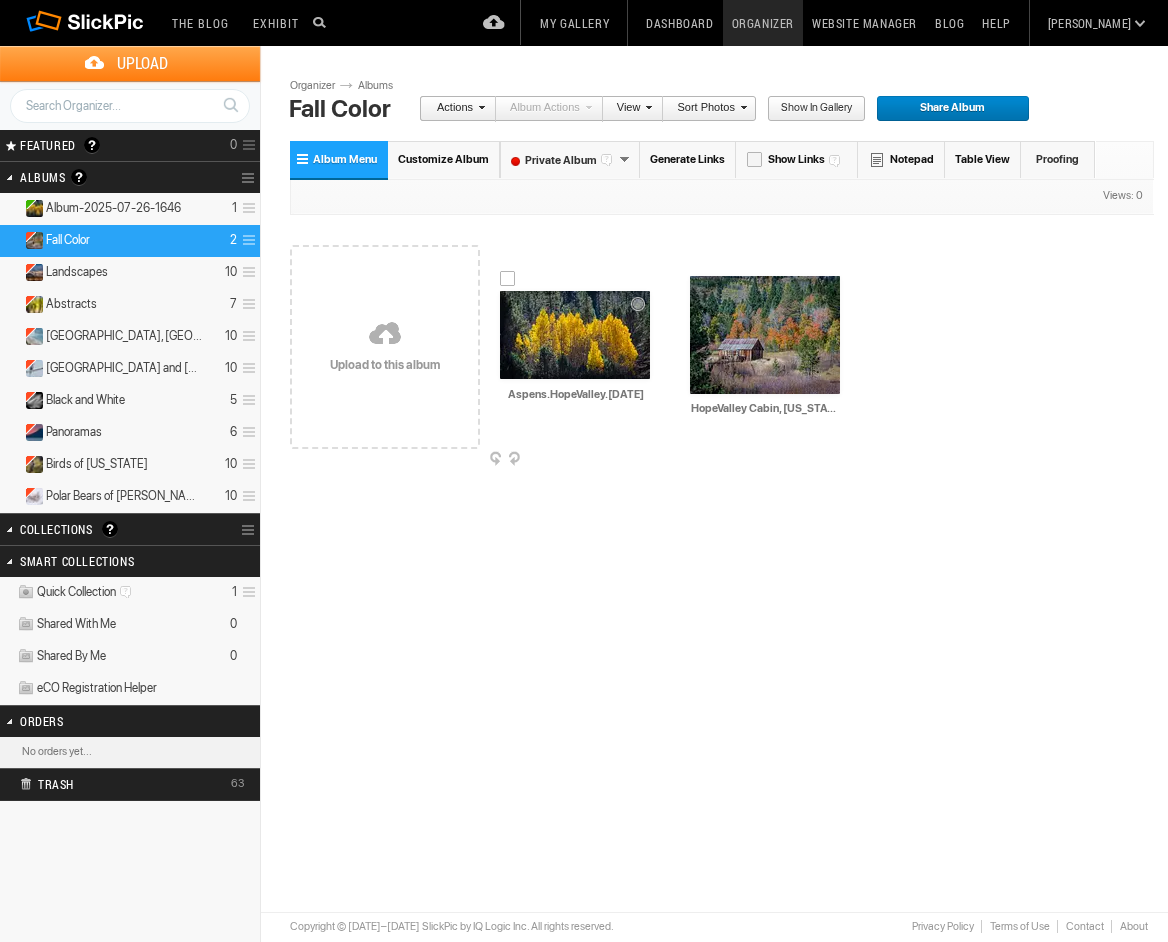 click at bounding box center [575, 335] 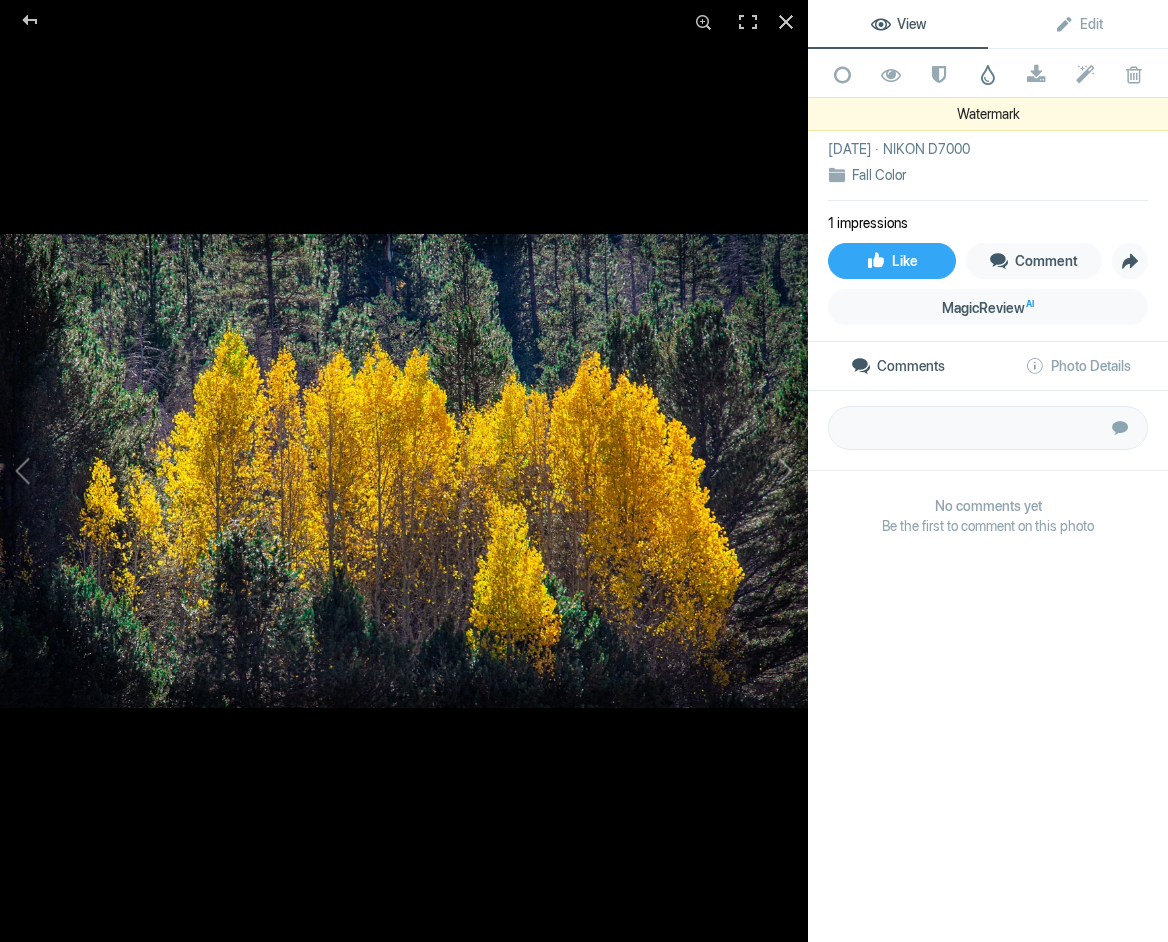 click 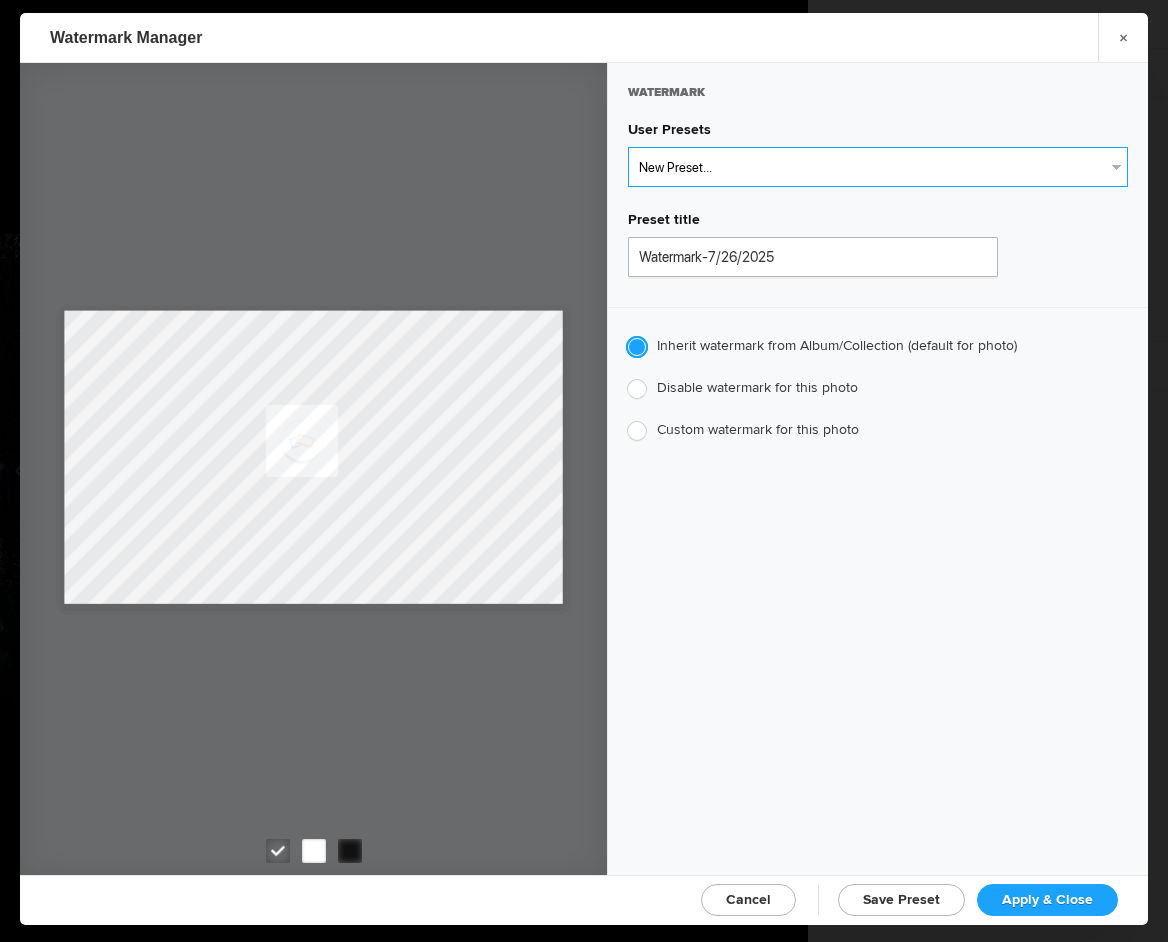 select on "1: Object" 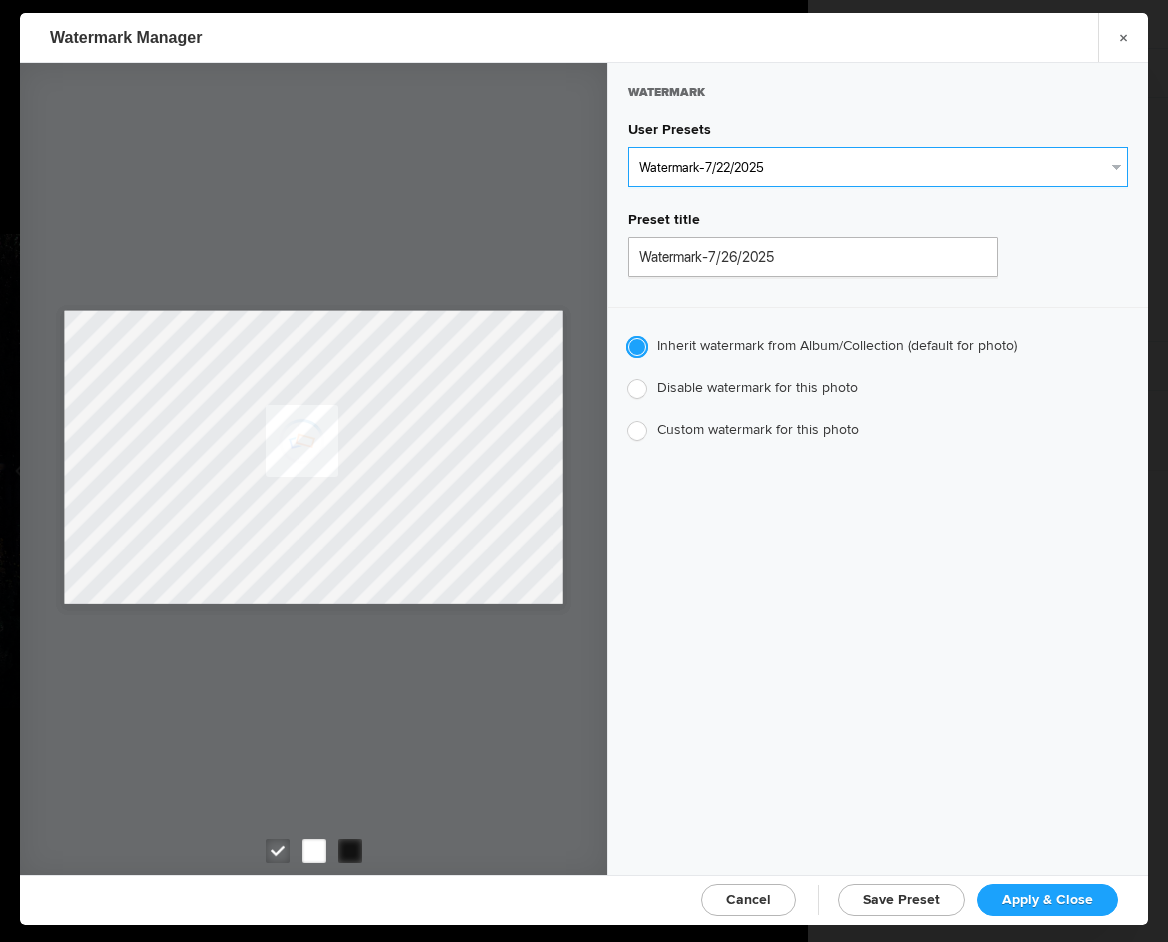 type on "Watermark-7/22/2025" 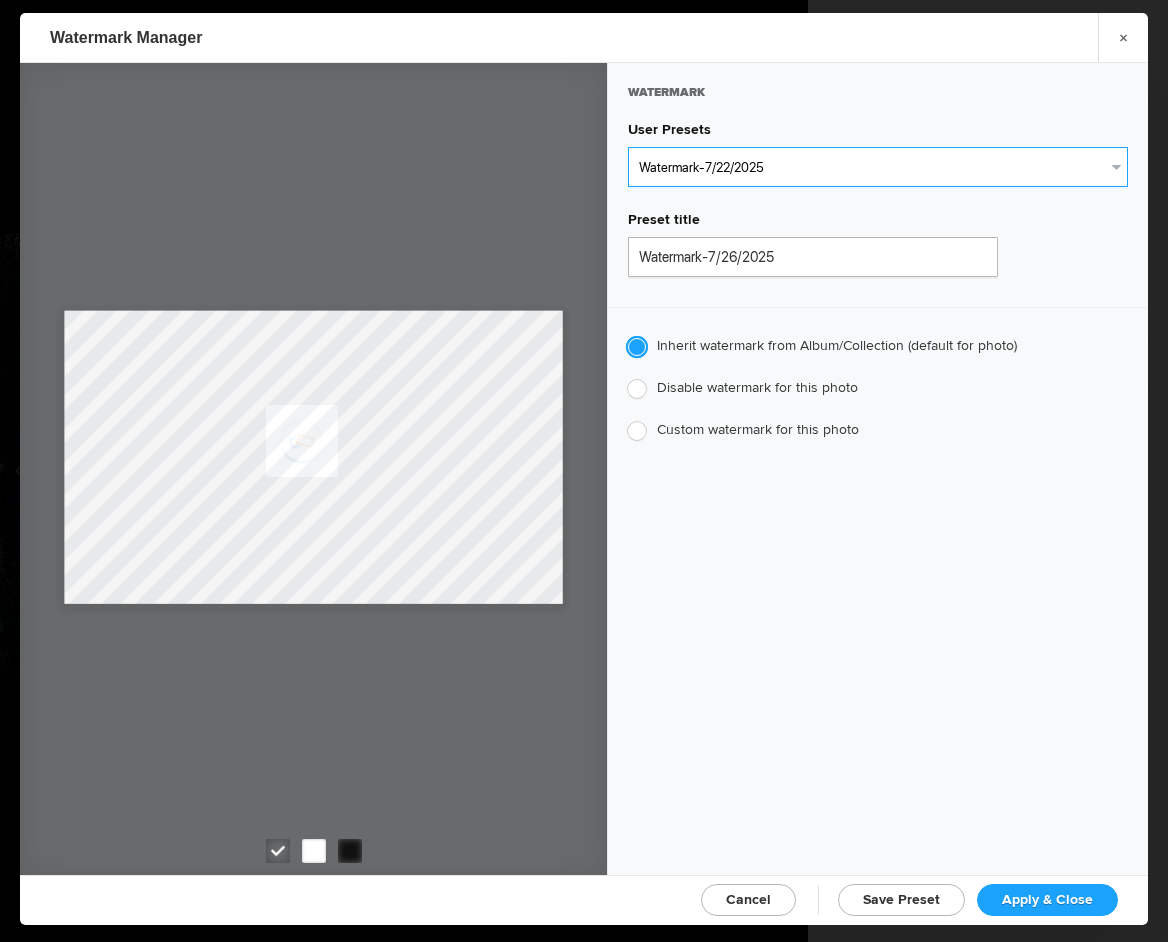 radio on "false" 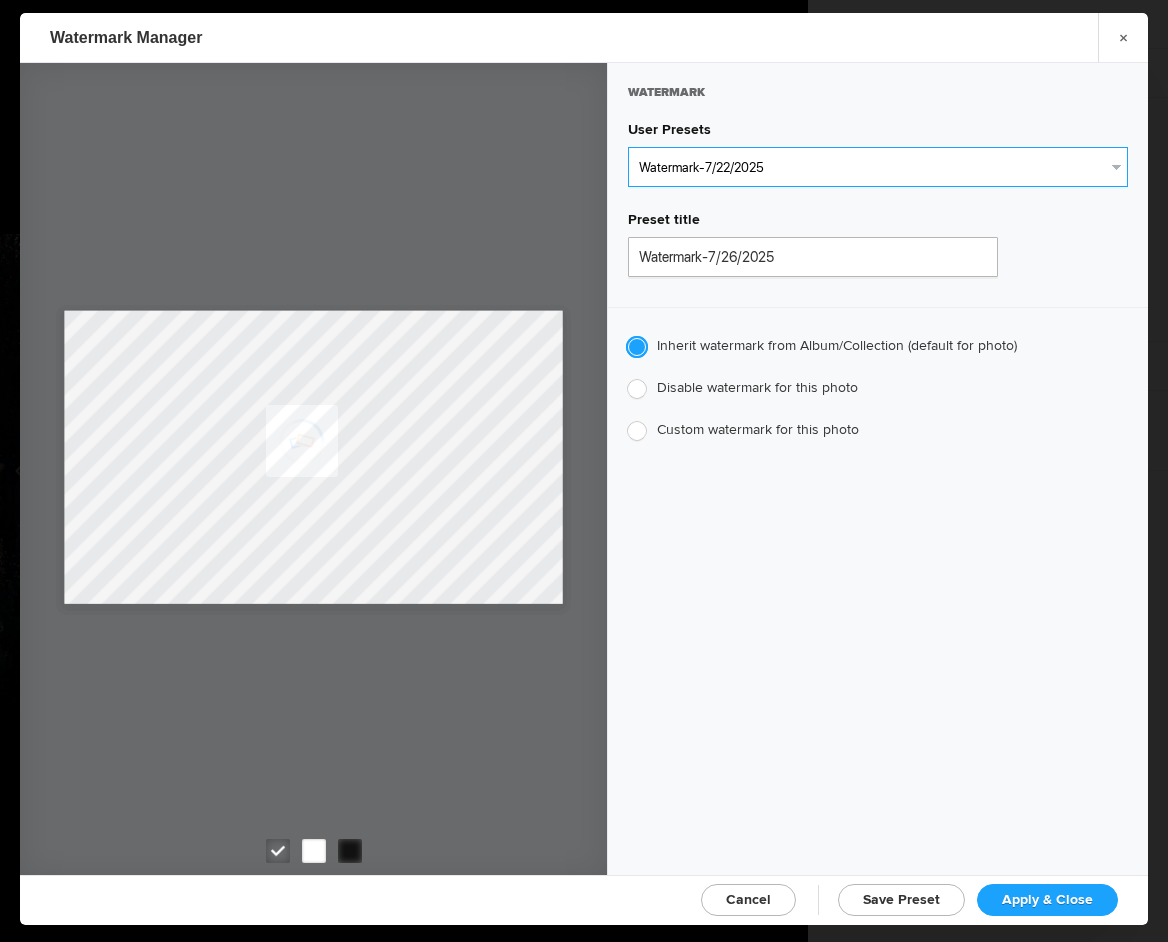 radio on "true" 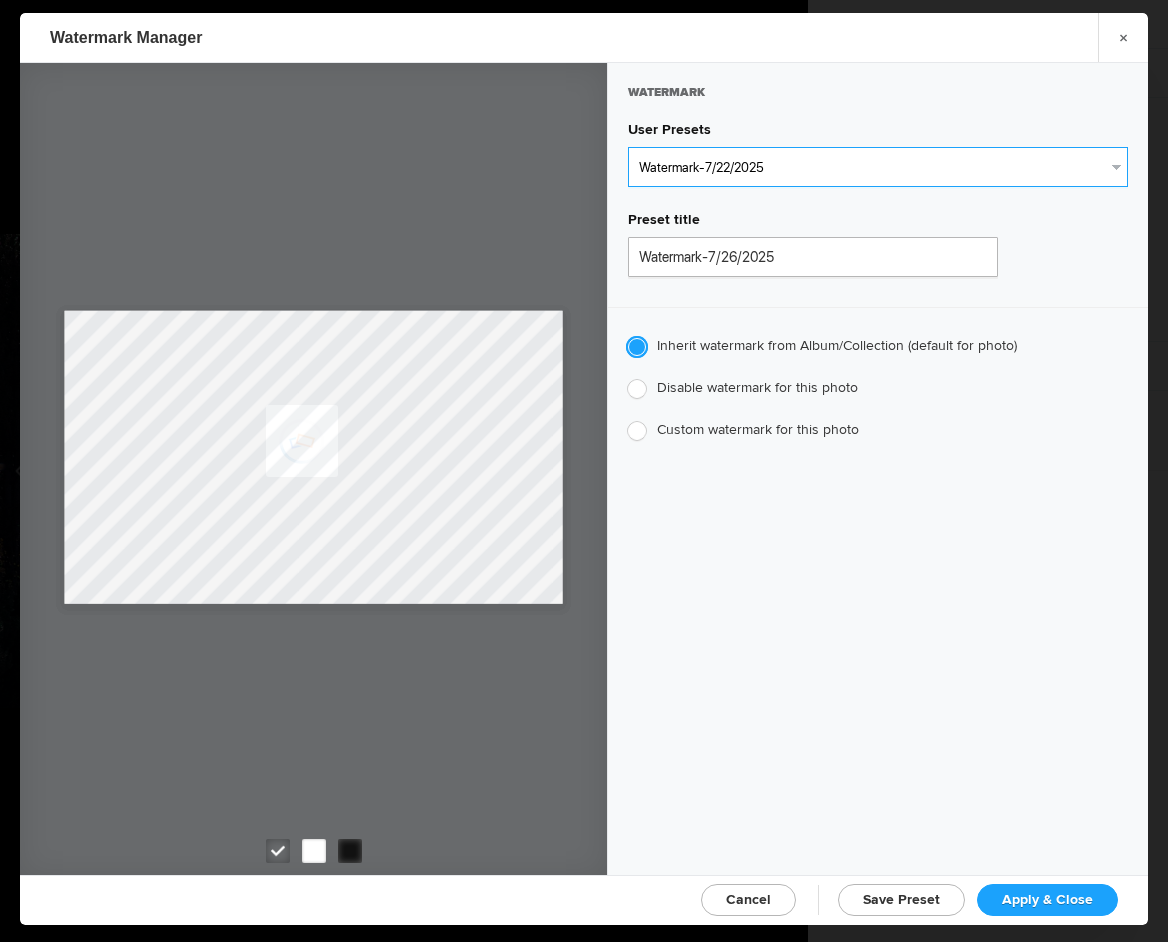 type on "Jim Liskovec" 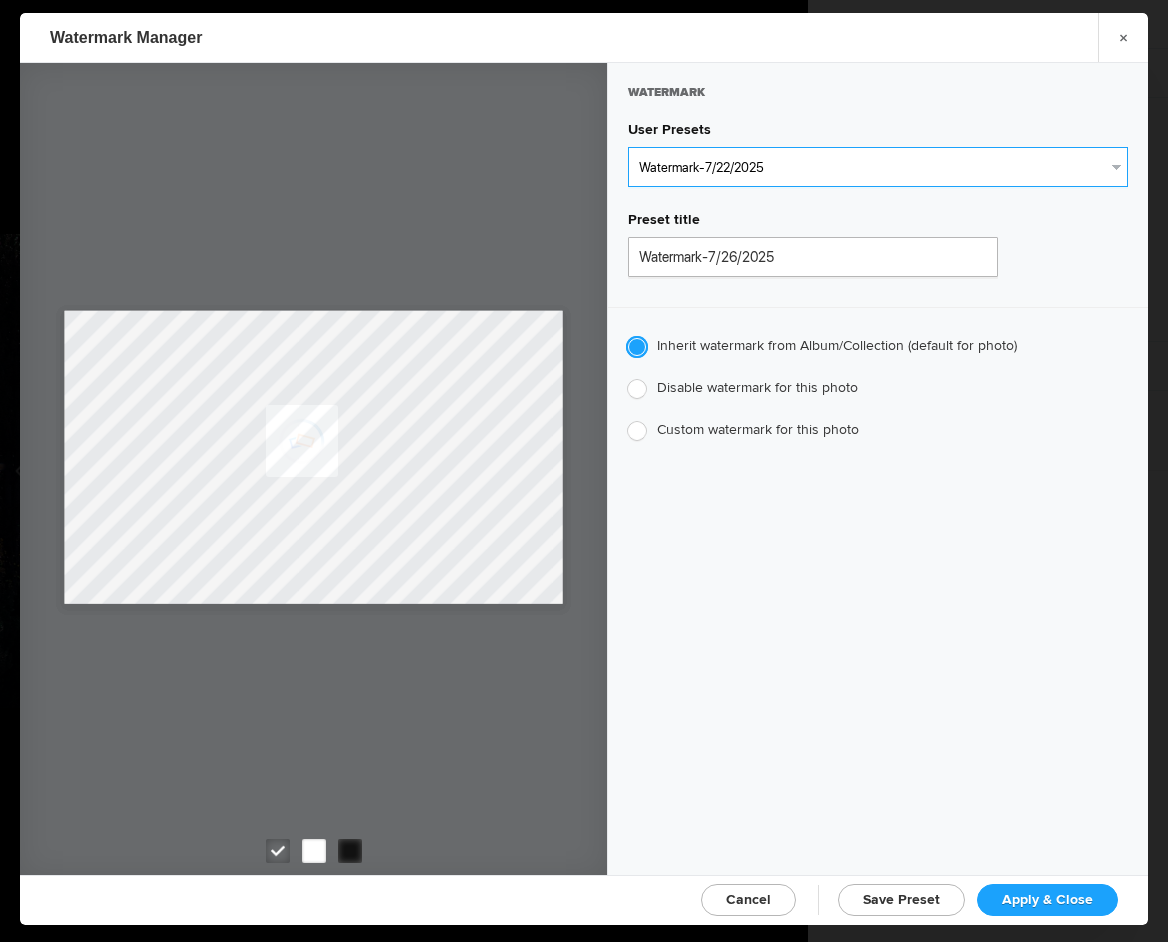 radio on "false" 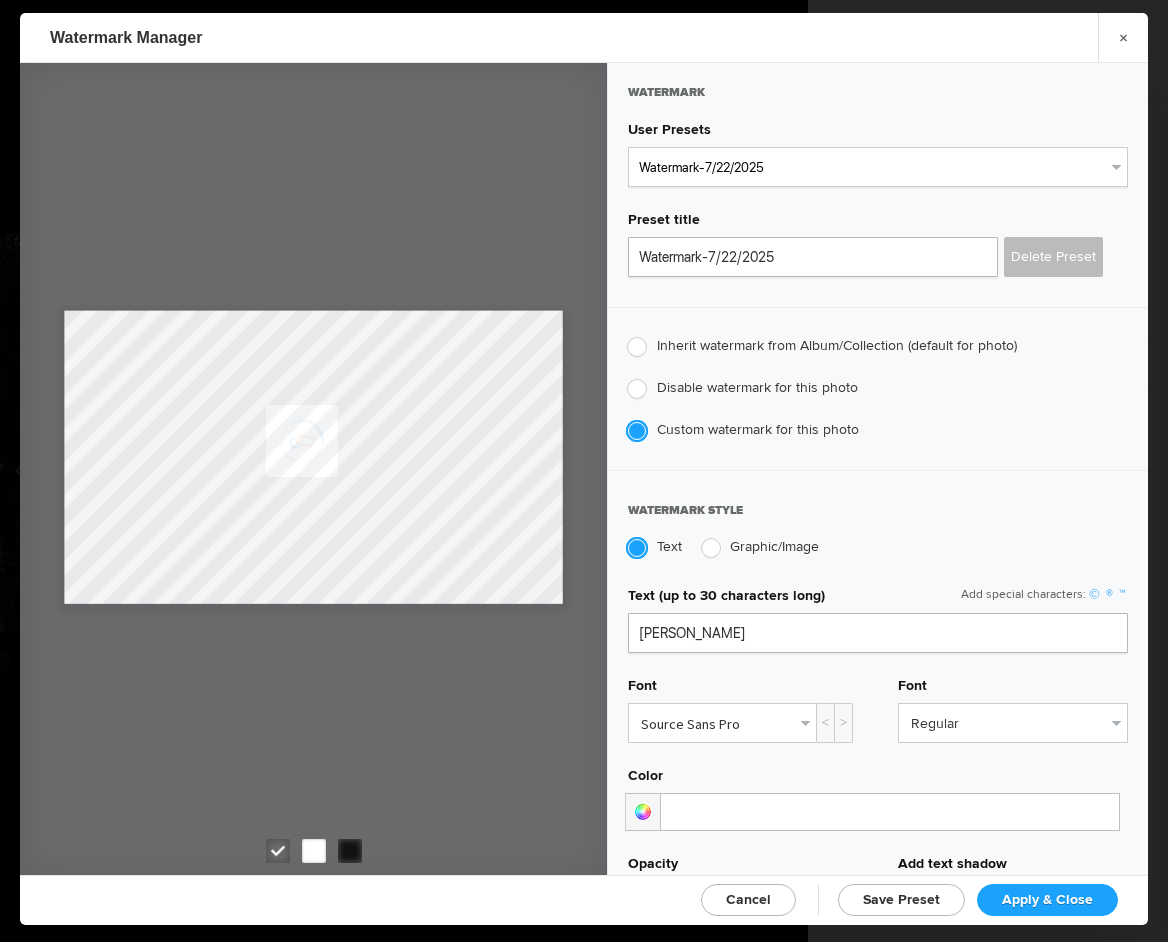 click on "Apply & Close" 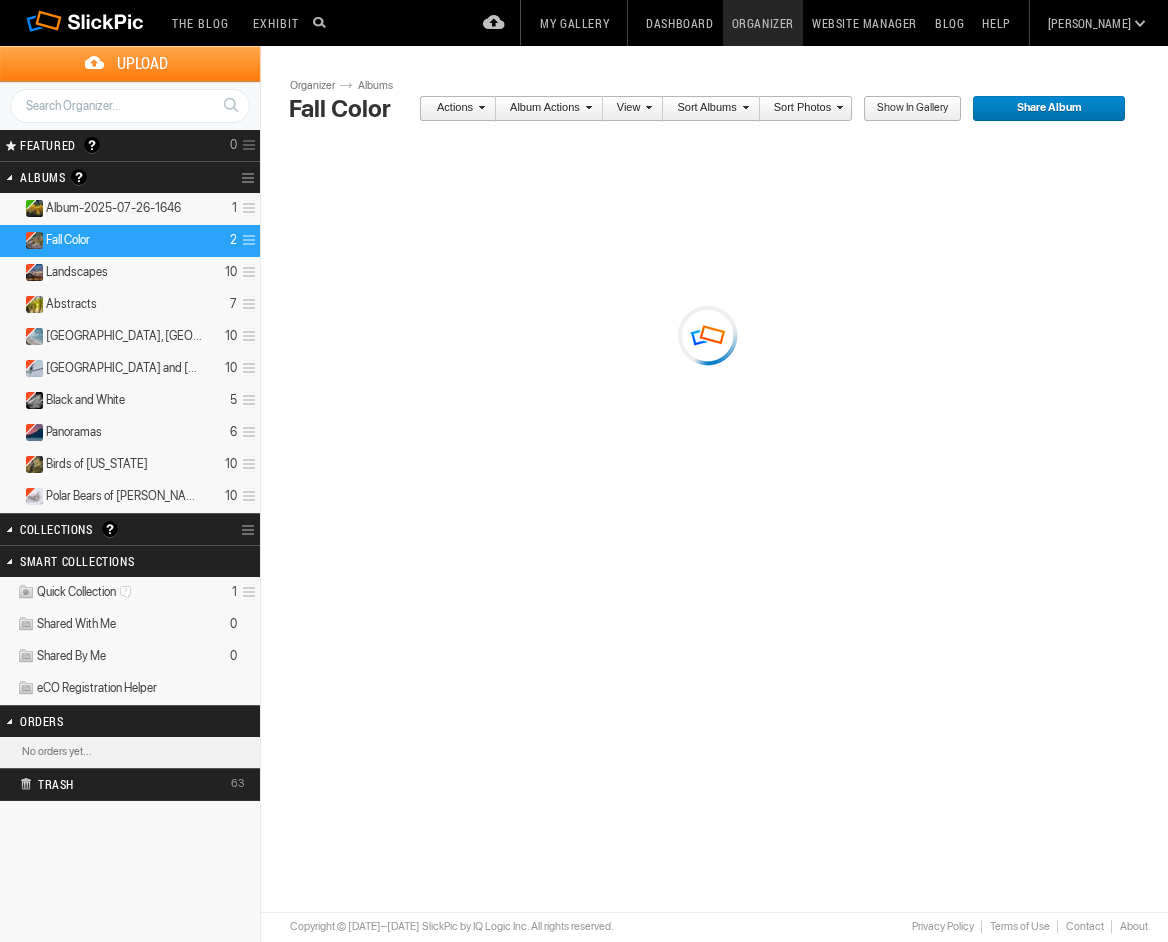 scroll, scrollTop: 0, scrollLeft: 0, axis: both 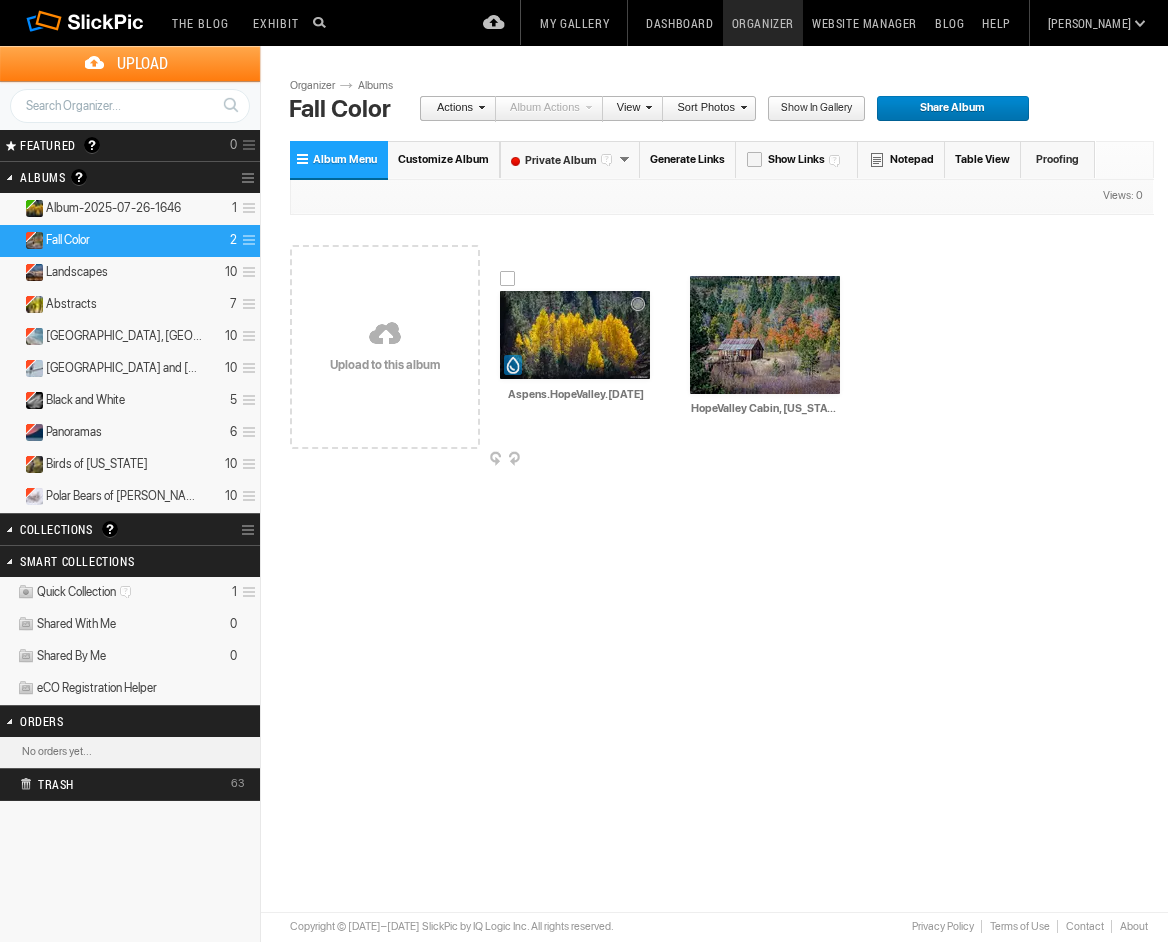 click at bounding box center (575, 335) 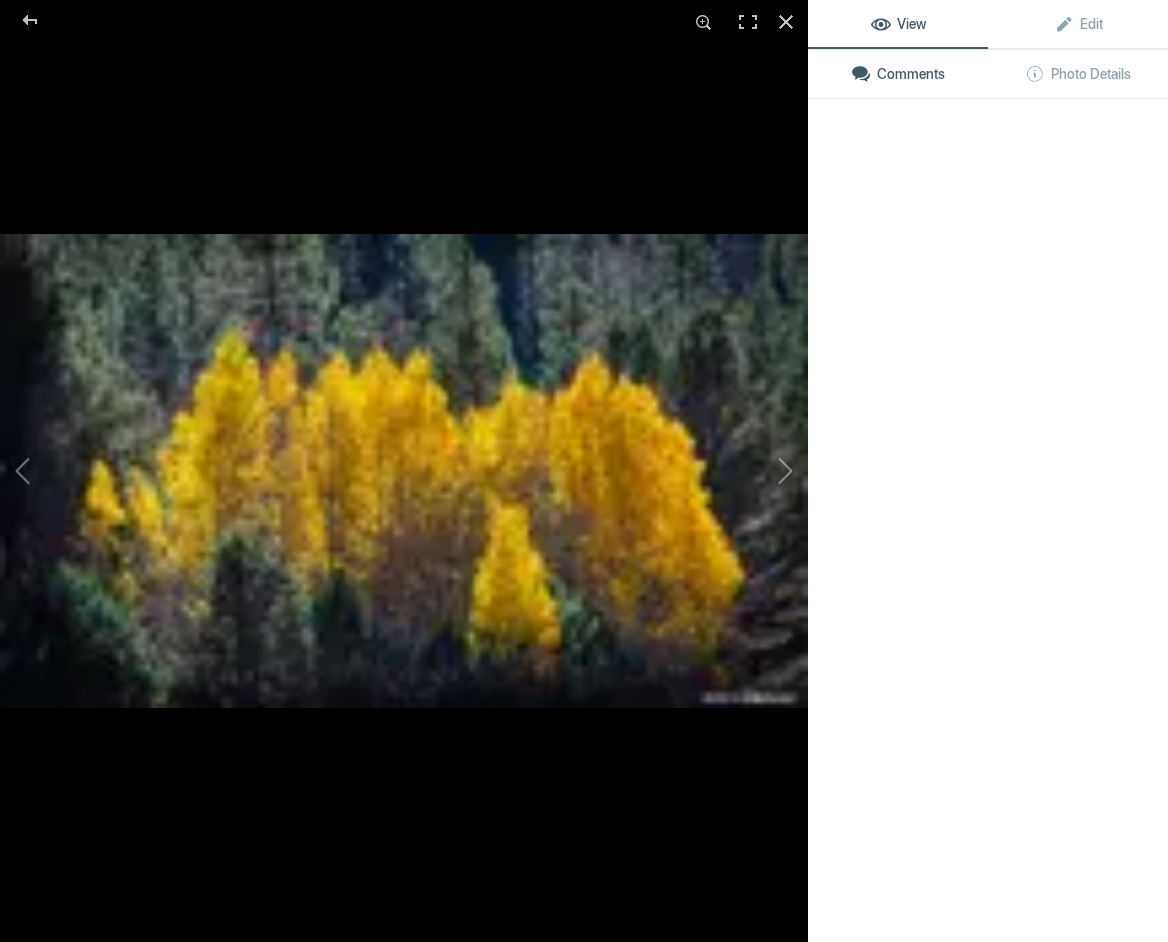 click 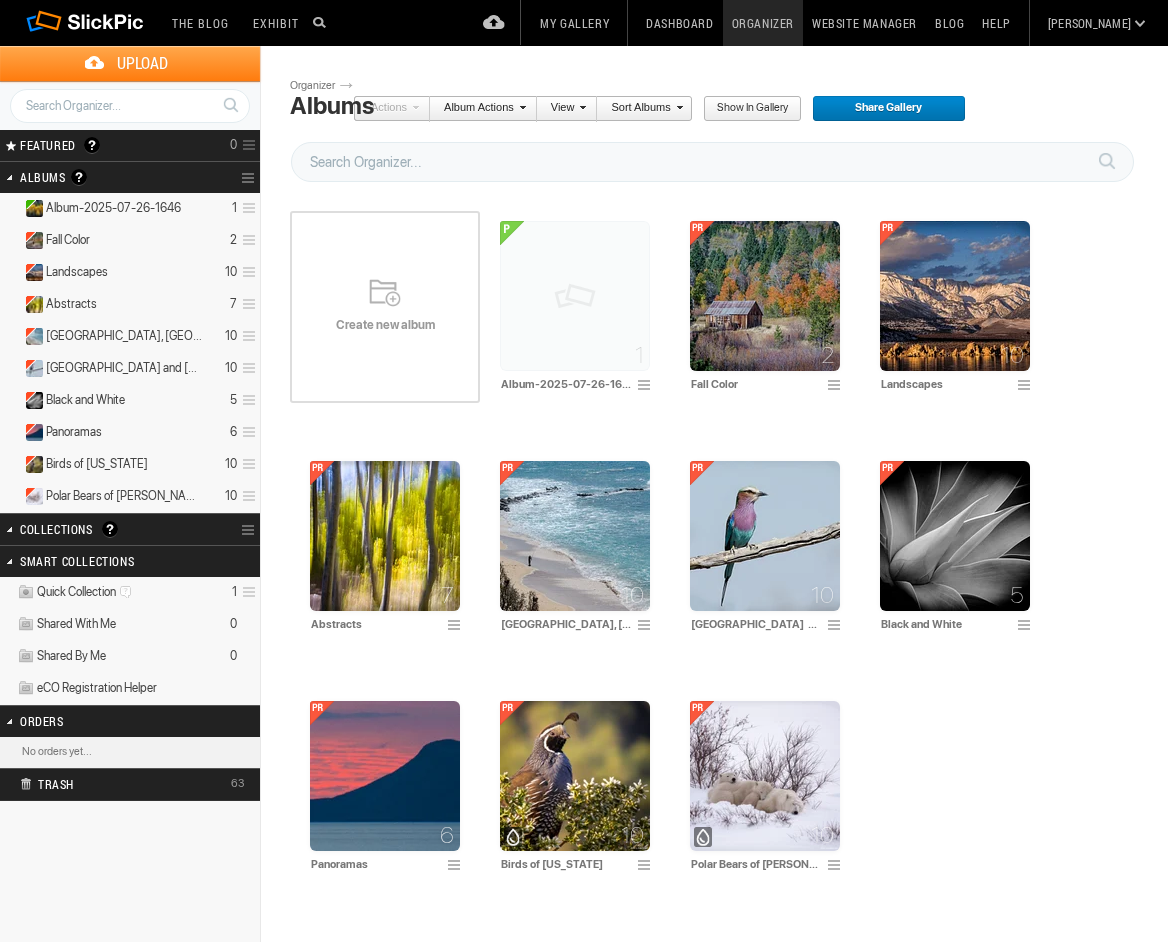 scroll, scrollTop: 0, scrollLeft: 0, axis: both 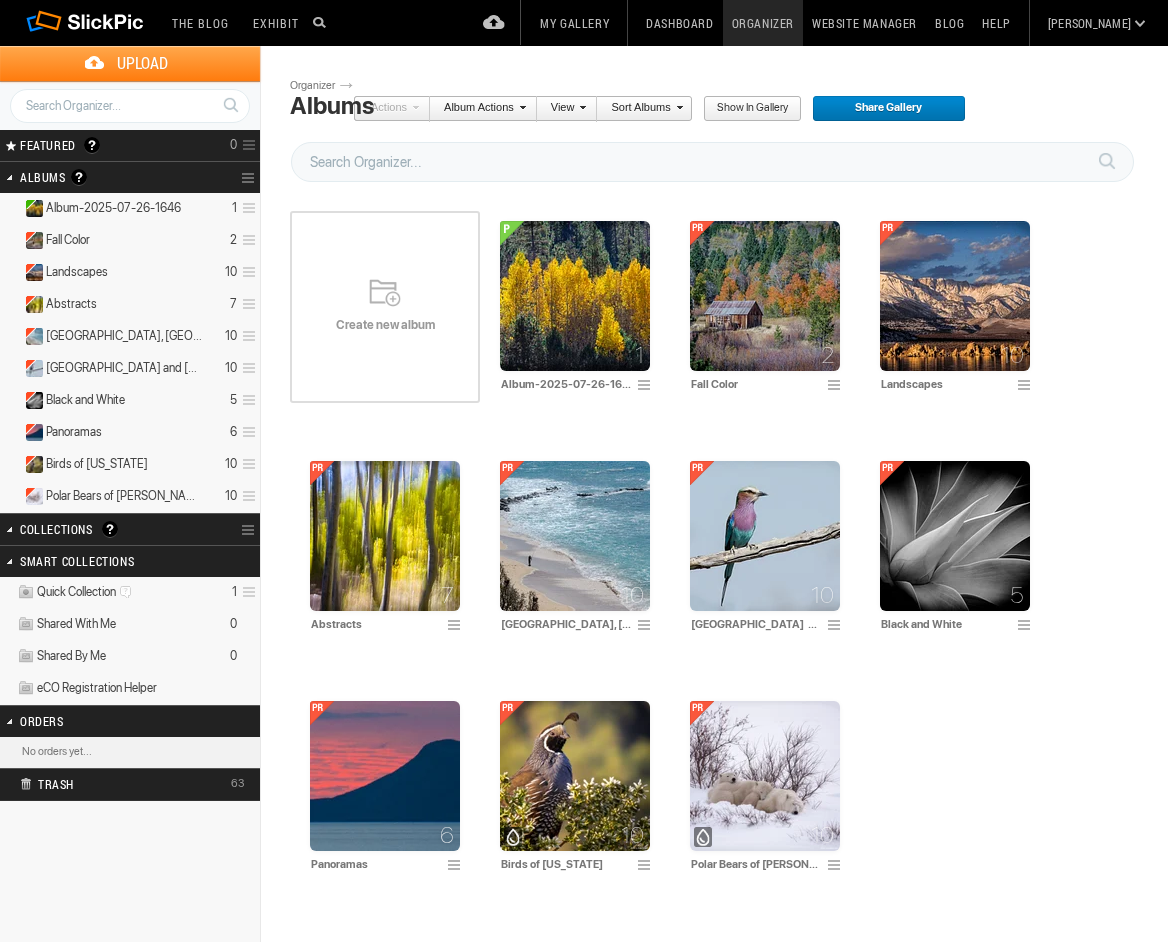 click on "Sign Out" at bounding box center [1087, -20] 